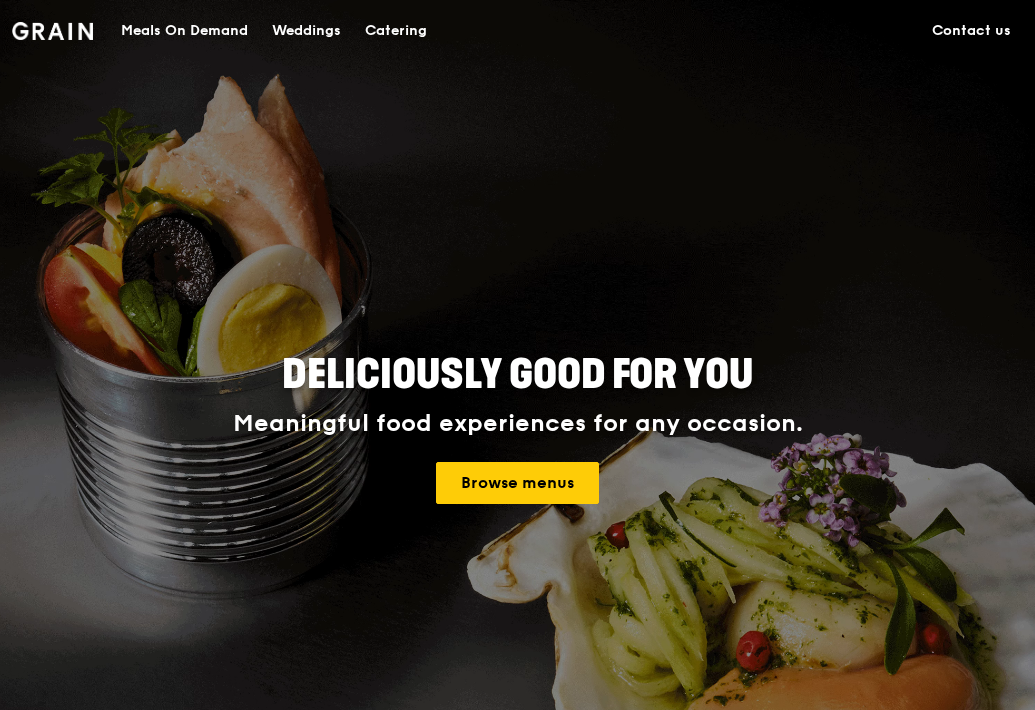 scroll, scrollTop: 0, scrollLeft: 0, axis: both 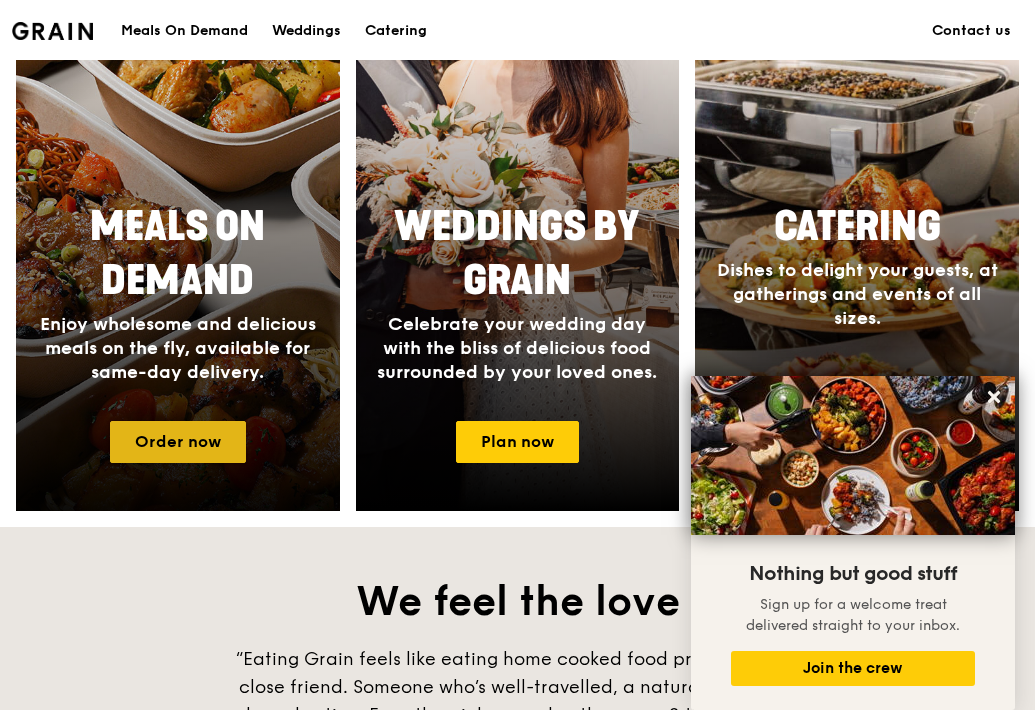 click on "Order now" at bounding box center (178, 442) 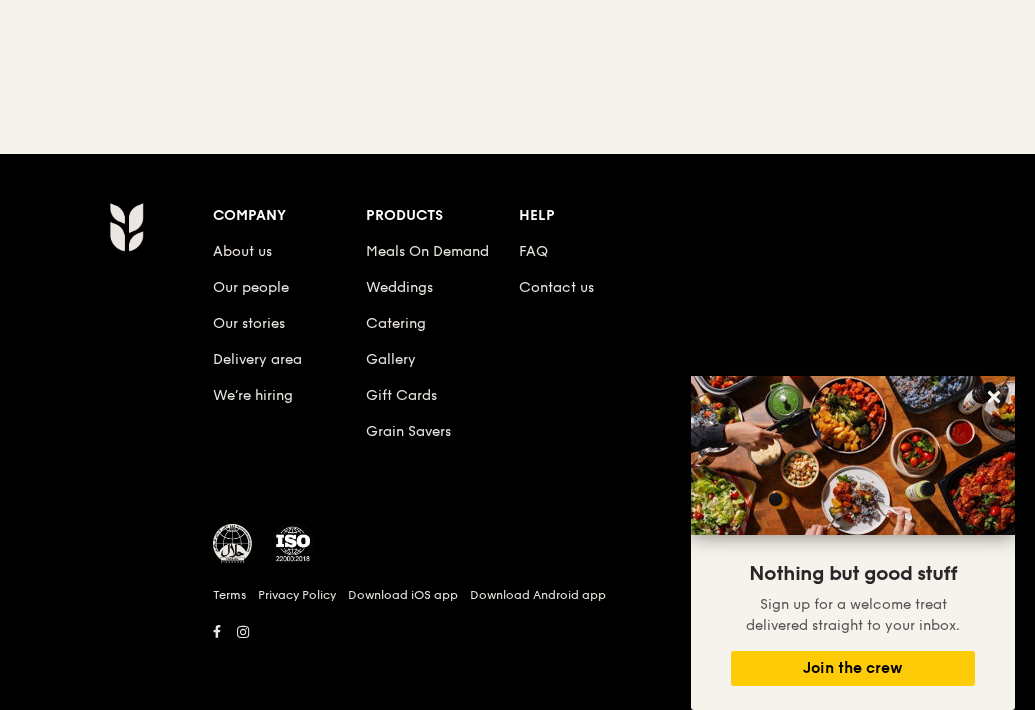 scroll, scrollTop: 0, scrollLeft: 0, axis: both 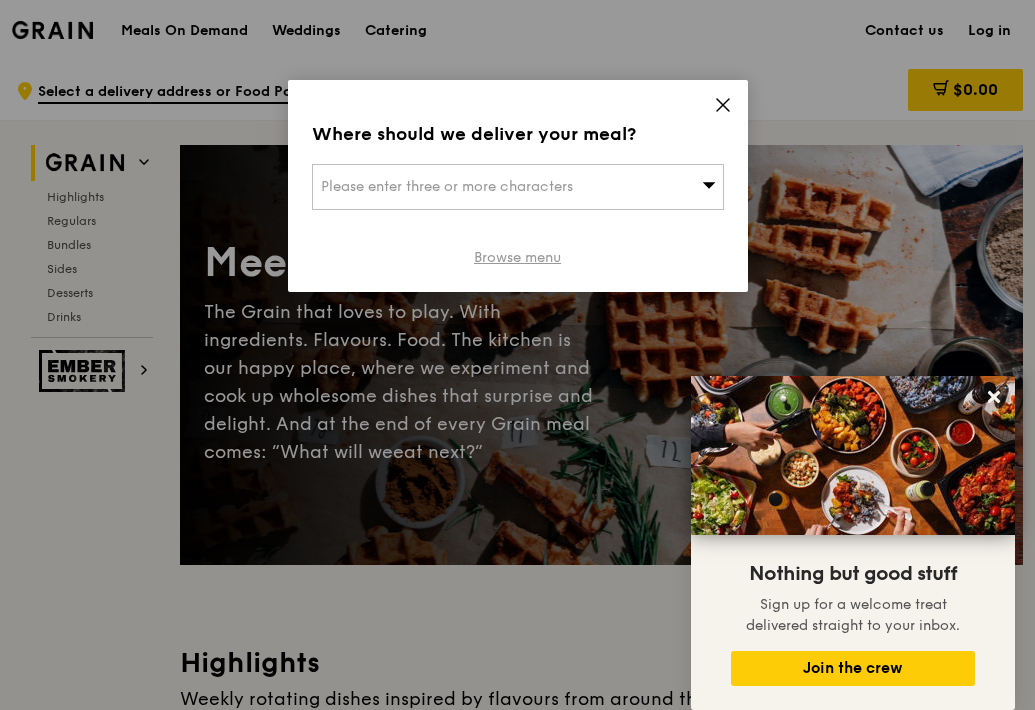 click on "Browse menu" at bounding box center (517, 258) 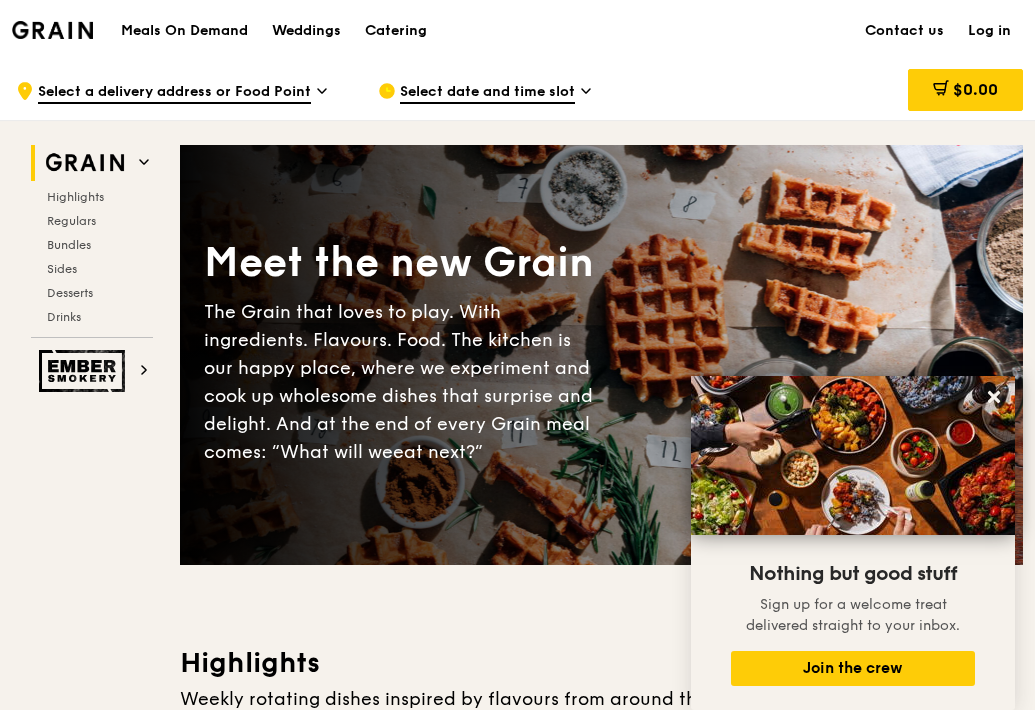 click 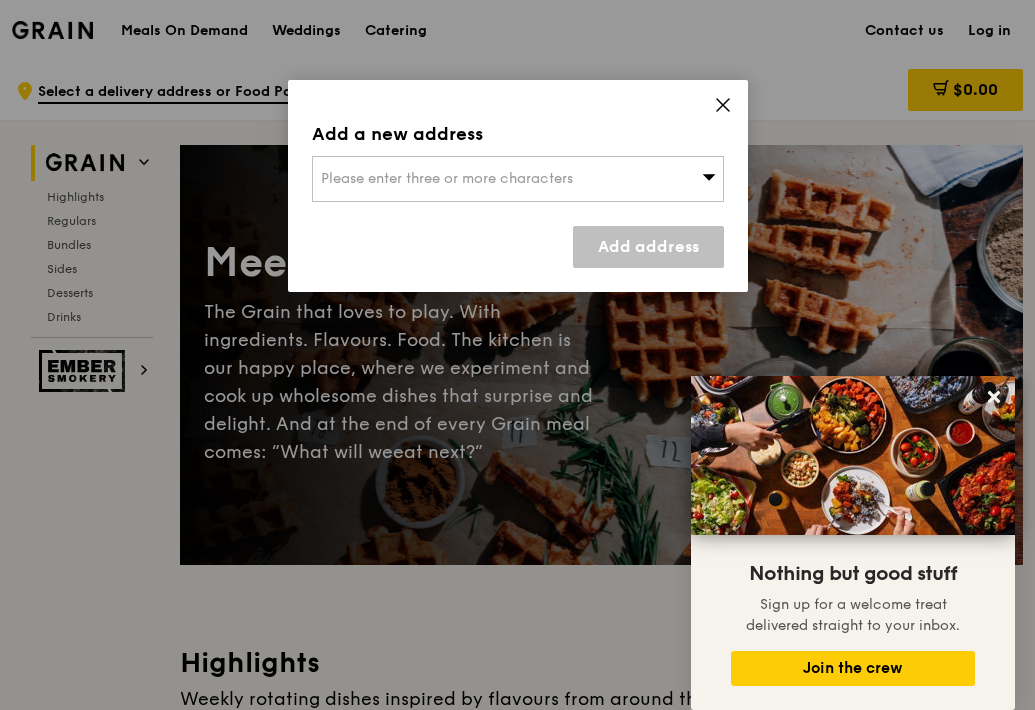 click 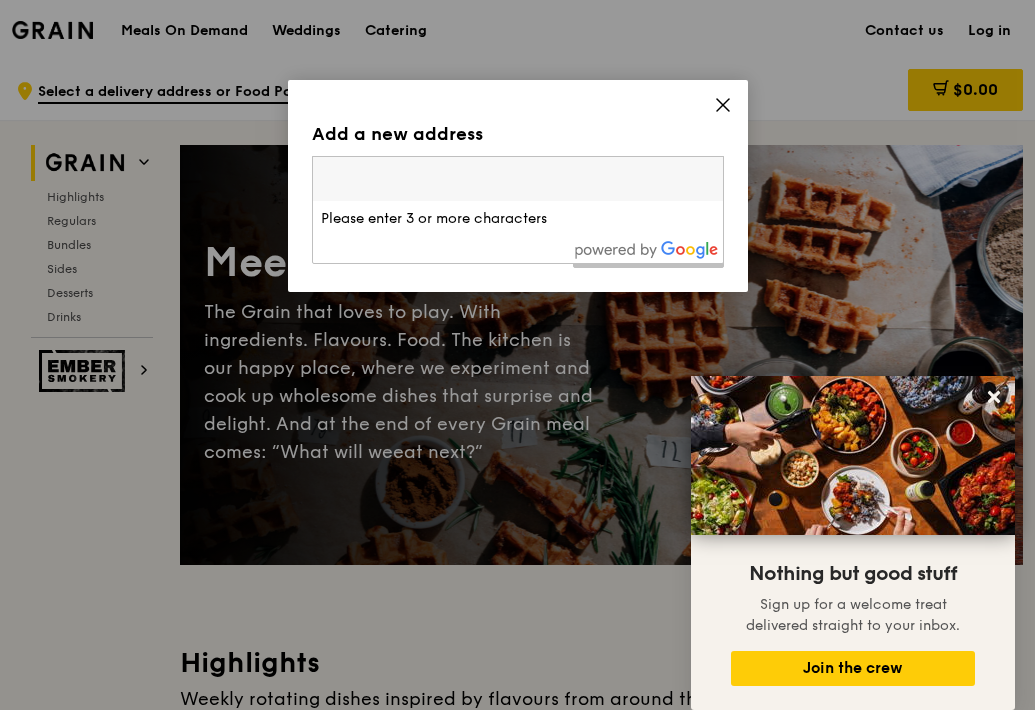 click 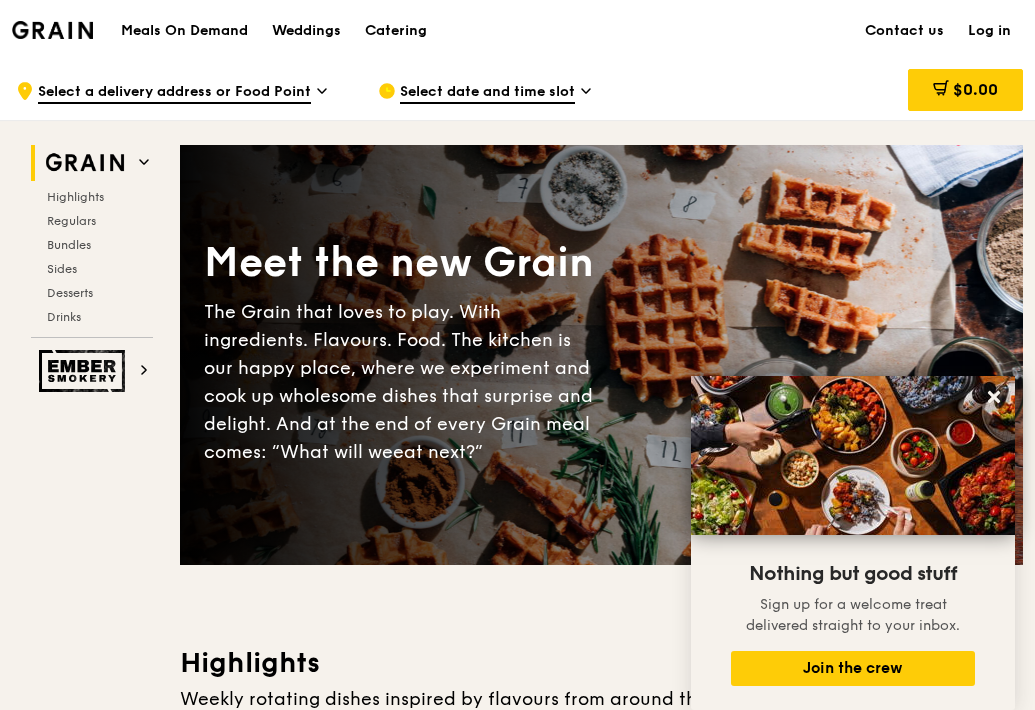 click 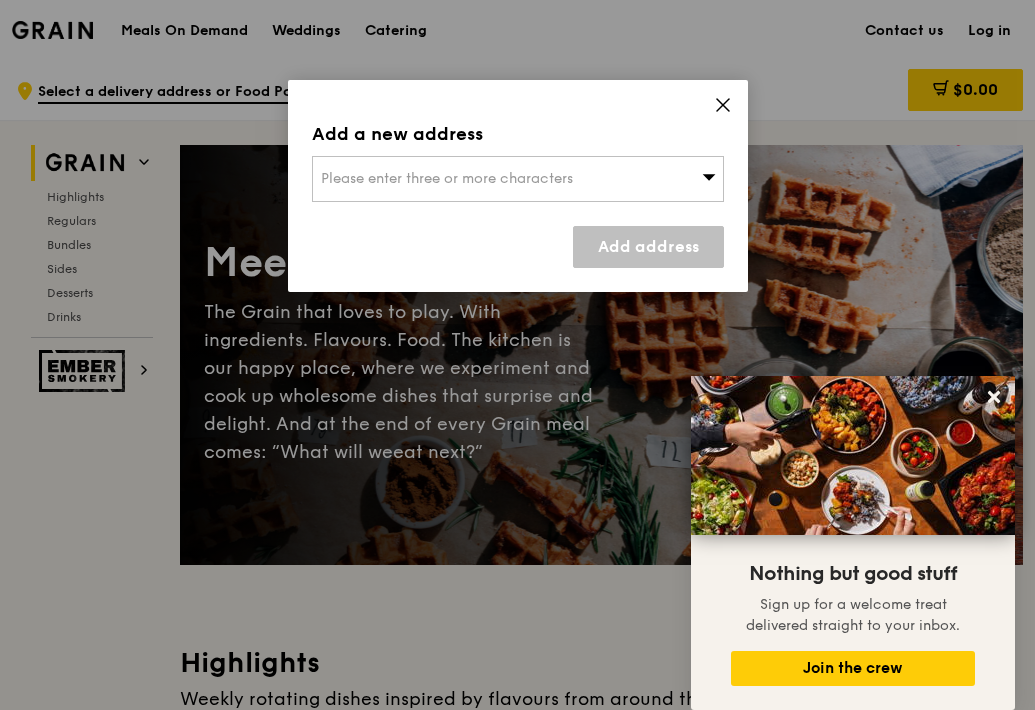 click 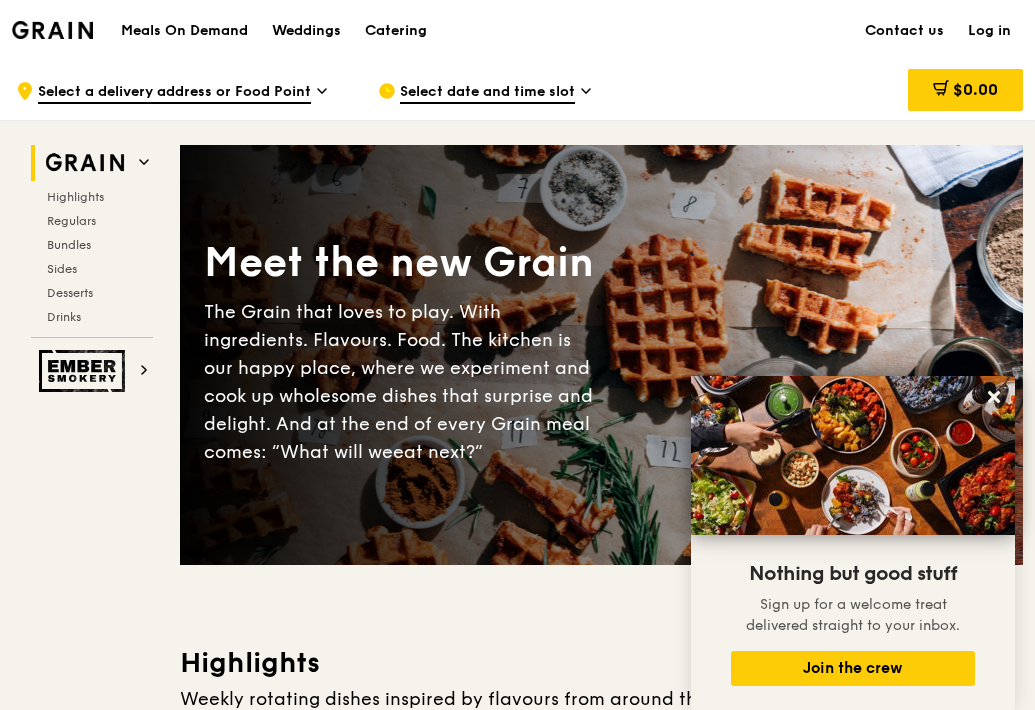 click on "Meet the new Grain The Grain that loves to play. With ingredients. Flavours. Food. The kitchen is our happy place, where we experiment and cook up wholesome dishes that surprise and delight. And at the end of every Grain meal comes: “What will we  eat next?”
Highlights
Weekly rotating dishes inspired by flavours from around the world.
Warm
Grain's Curry Chicken Stew (and buns)
nyonya curry paste, mini bread roll, roasted potato
spicy, contains allium, dairy, egg, soy, wheat
$[PRICE].
00
Add
Warm
Assam Spiced Fish Curry
assam spiced broth, baked white fish, butterfly blue pea rice
pescatarian, spicy, contains allium, egg, nuts, shellfish, soy, wheat
$[PRICE].
50
Add
Regulars
Meals you can enjoy day in day out.
Warm
Honey Duo Mustard Chicken
house-blend mustard, maple soy baked potato, linguine, cherry tomato" at bounding box center [601, 4239] 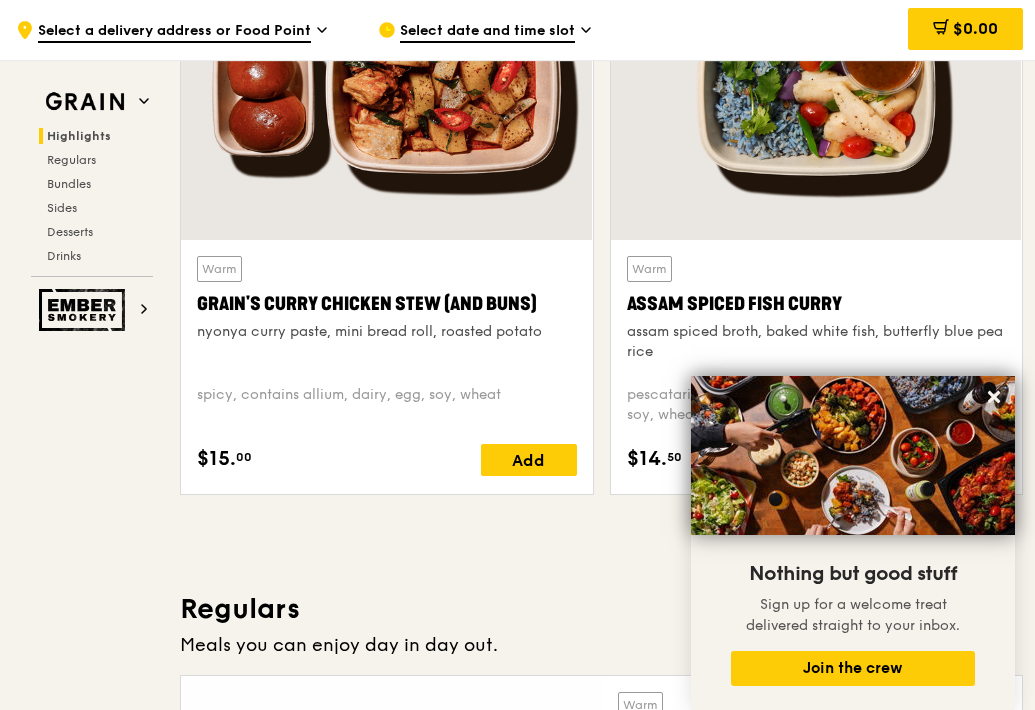 scroll, scrollTop: 900, scrollLeft: 0, axis: vertical 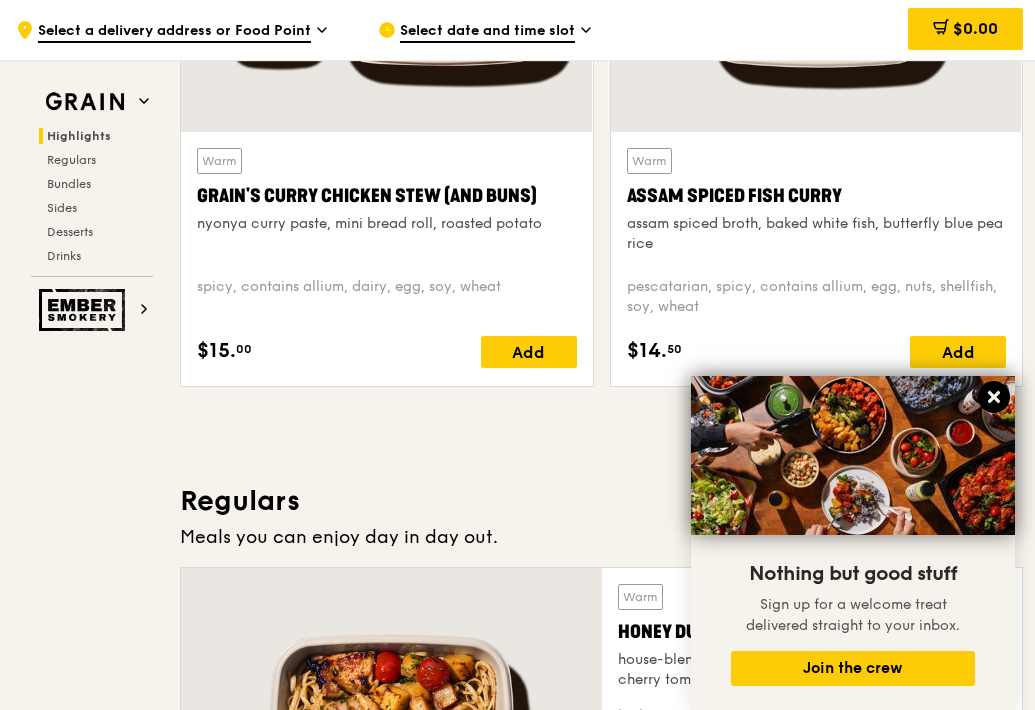 click 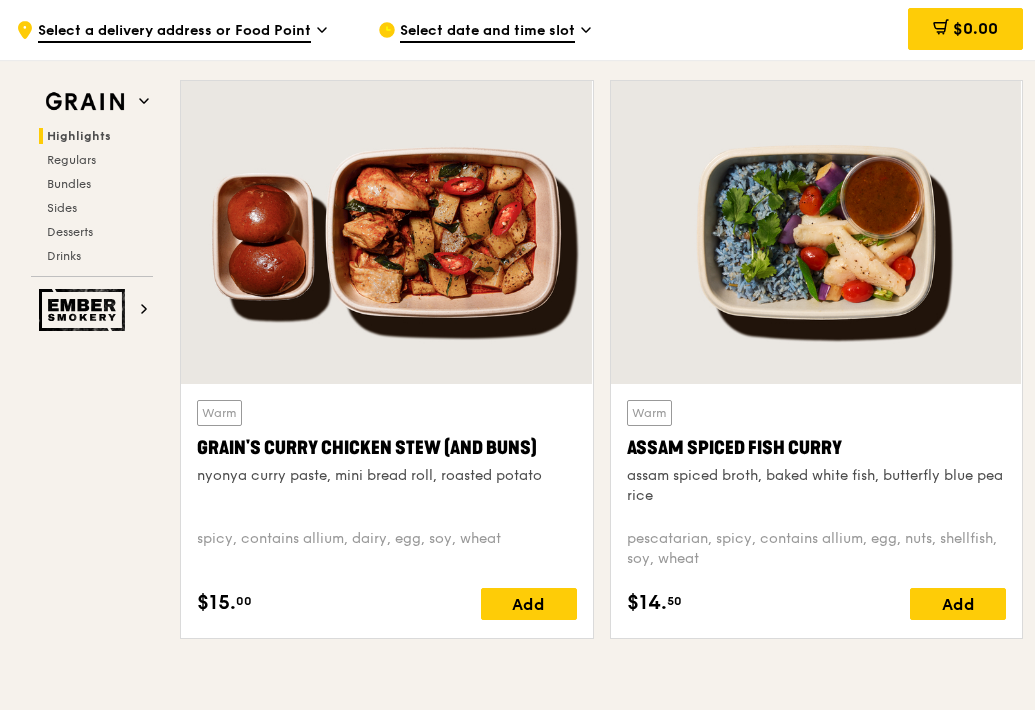 scroll, scrollTop: 100, scrollLeft: 0, axis: vertical 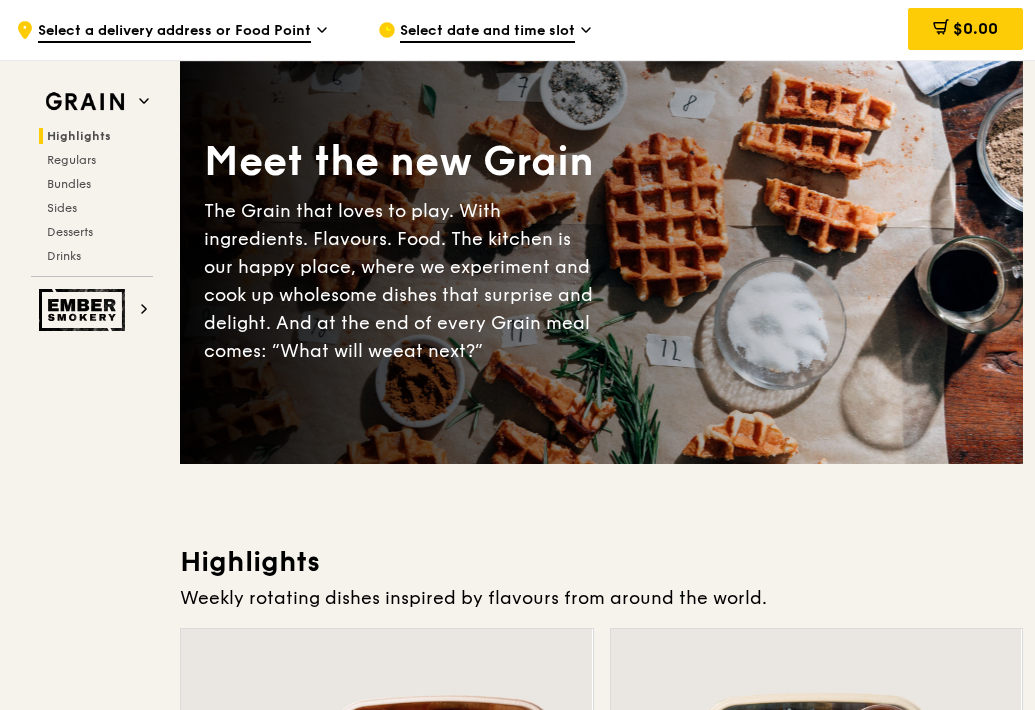 click 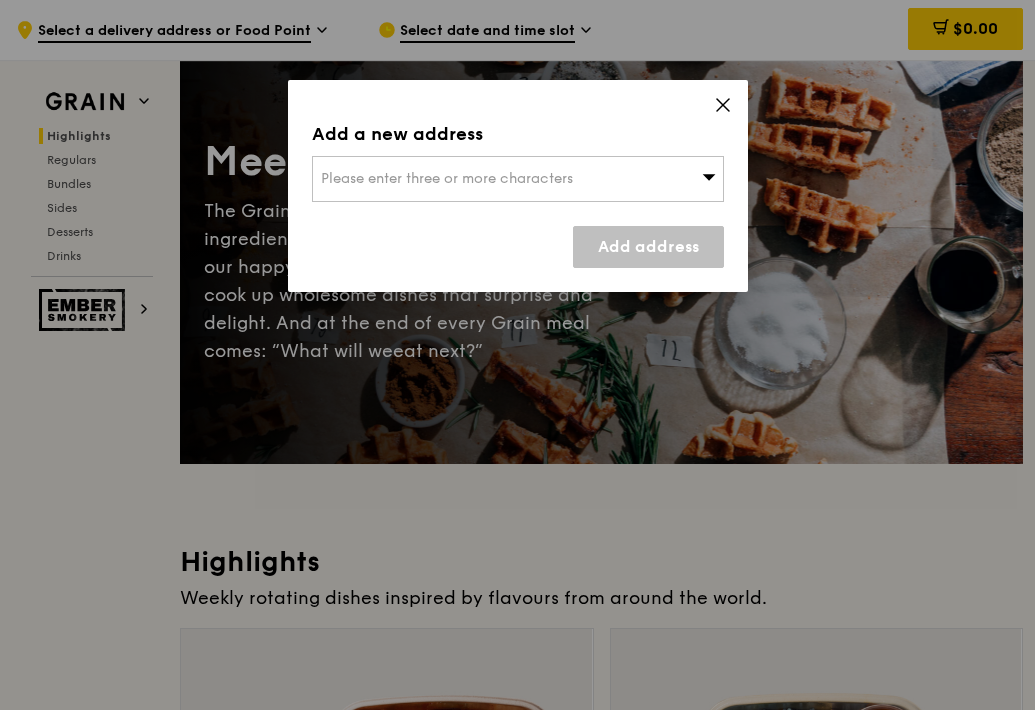 click on "Please enter three or more characters" at bounding box center [447, 178] 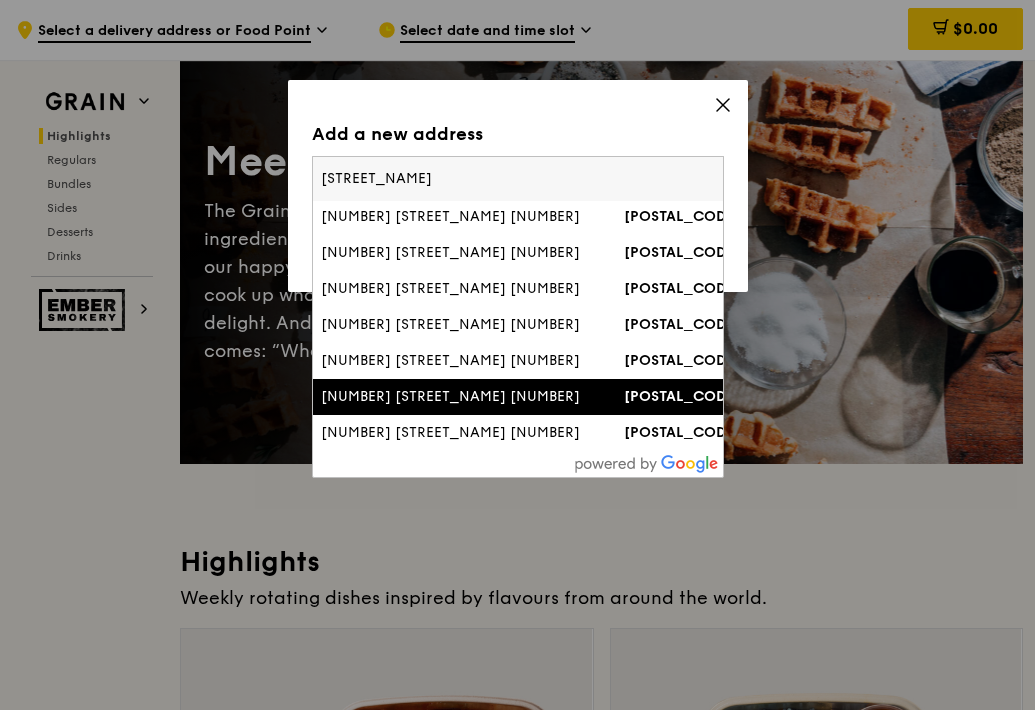 scroll, scrollTop: 515, scrollLeft: 0, axis: vertical 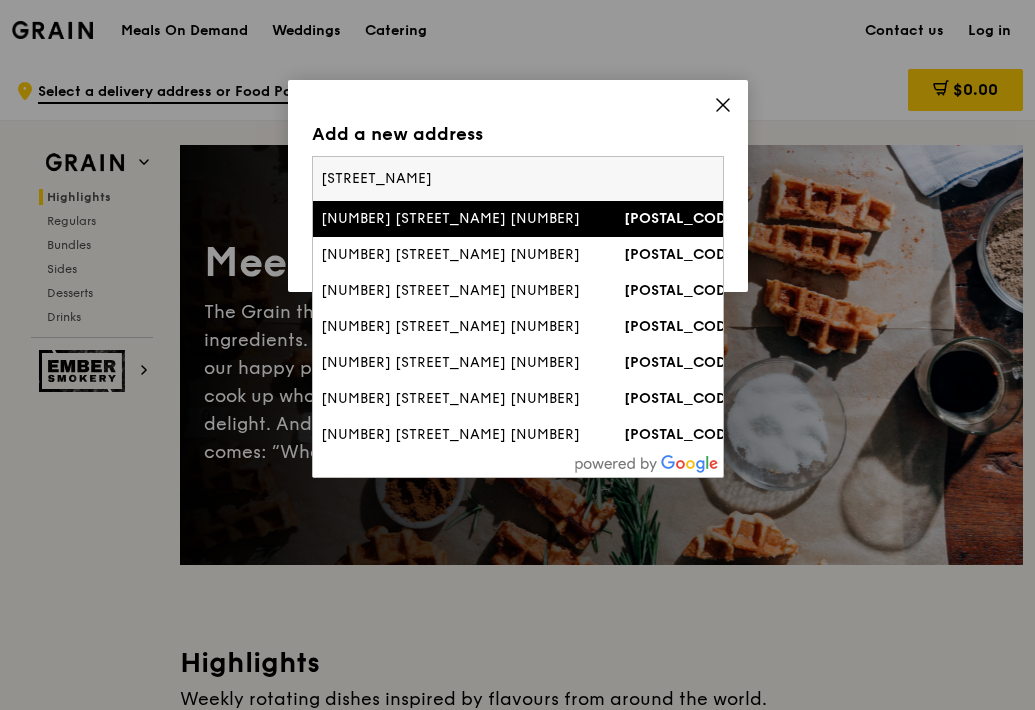 click on "[STREET_NAME]" at bounding box center (518, 179) 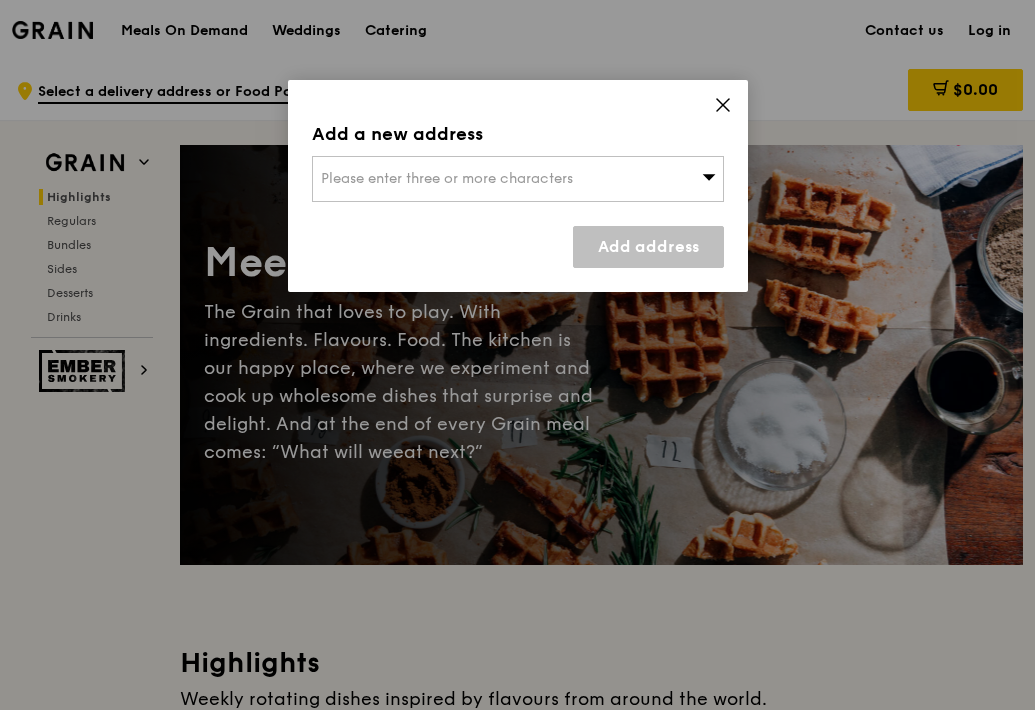 click 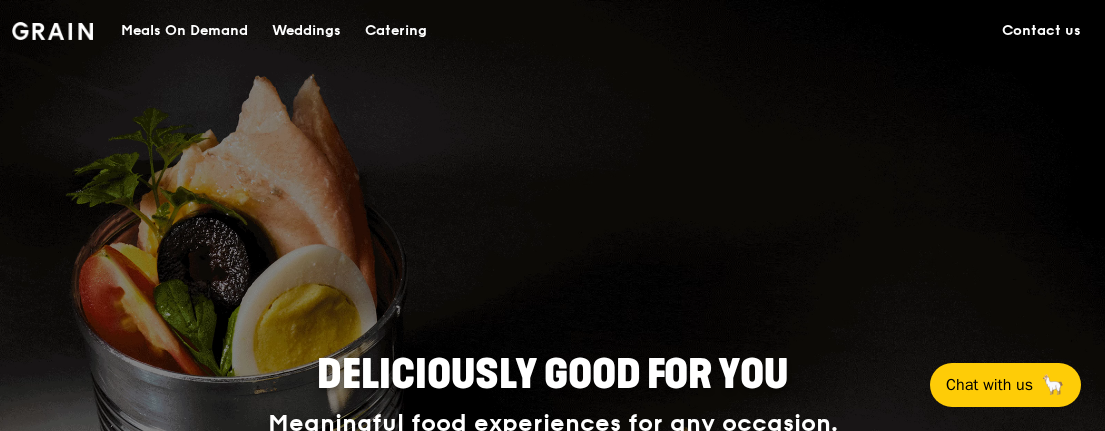 scroll, scrollTop: 0, scrollLeft: 0, axis: both 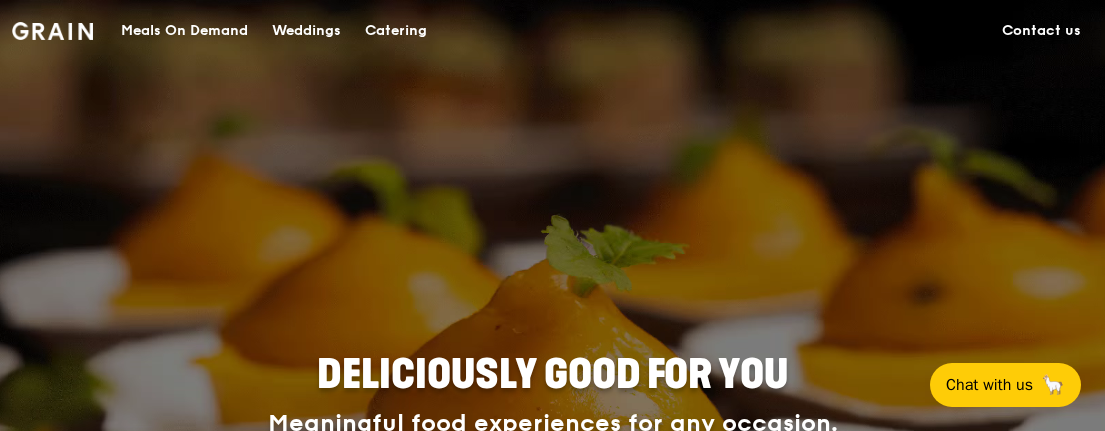 click on "Meals On Demand" at bounding box center (184, 31) 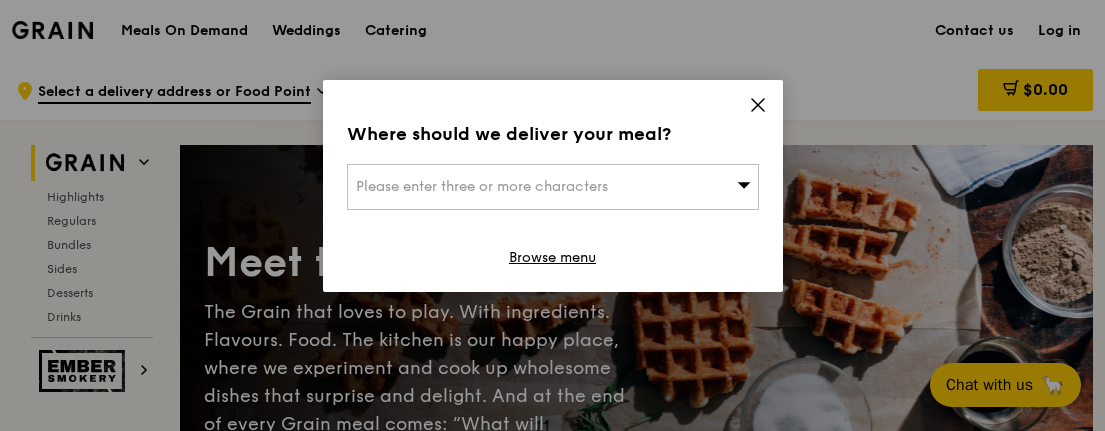 click 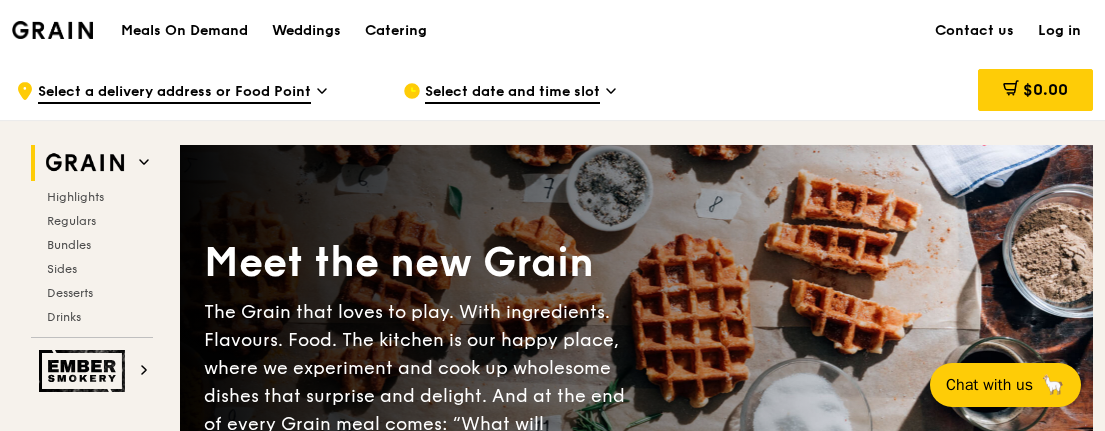 click on "Meals On Demand" at bounding box center [184, 31] 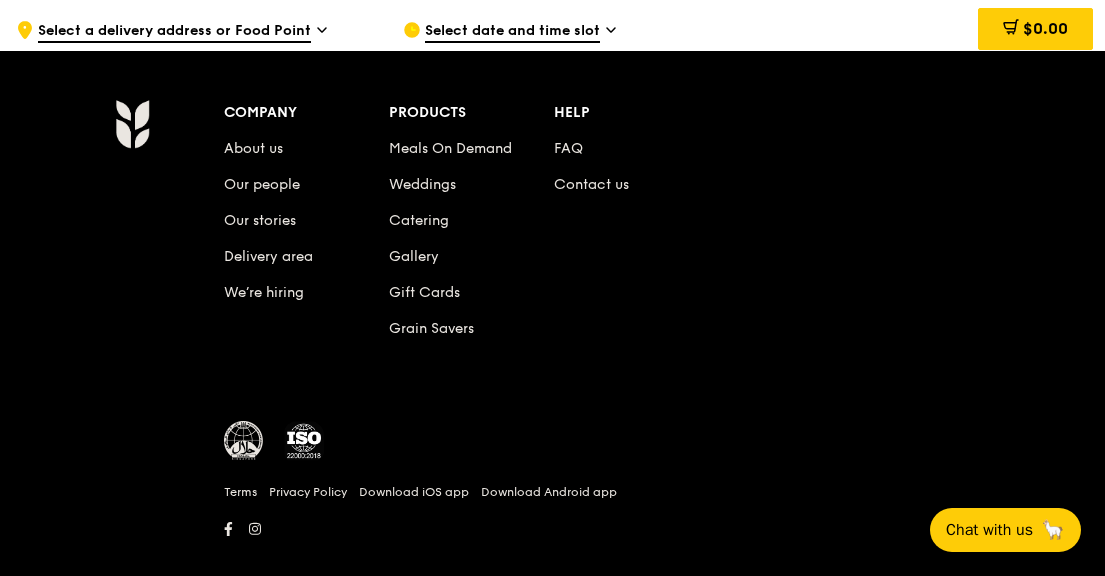 scroll, scrollTop: 8839, scrollLeft: 0, axis: vertical 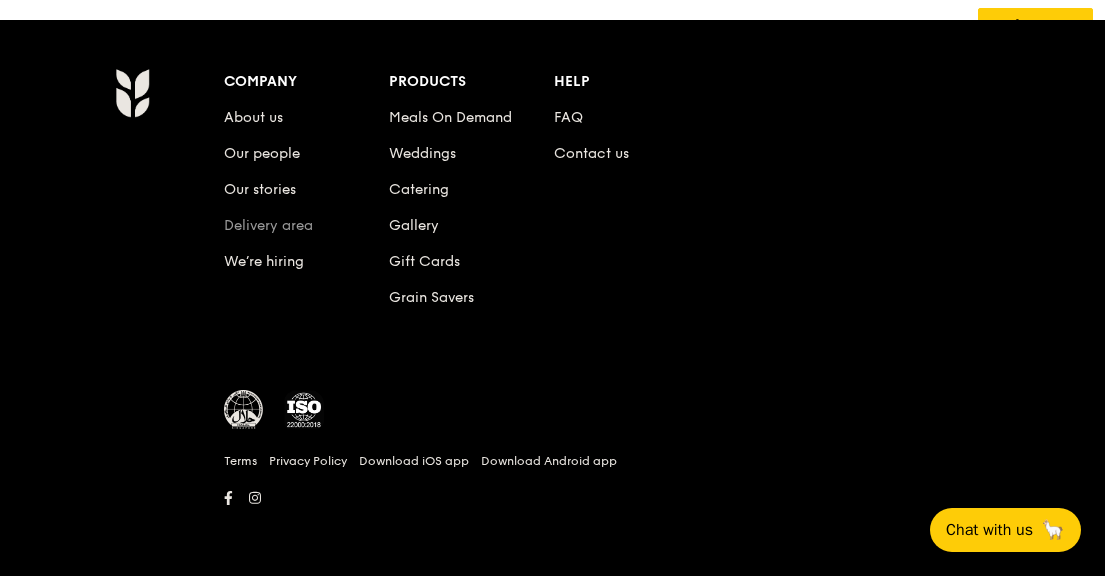 click on "Delivery area" at bounding box center (268, 225) 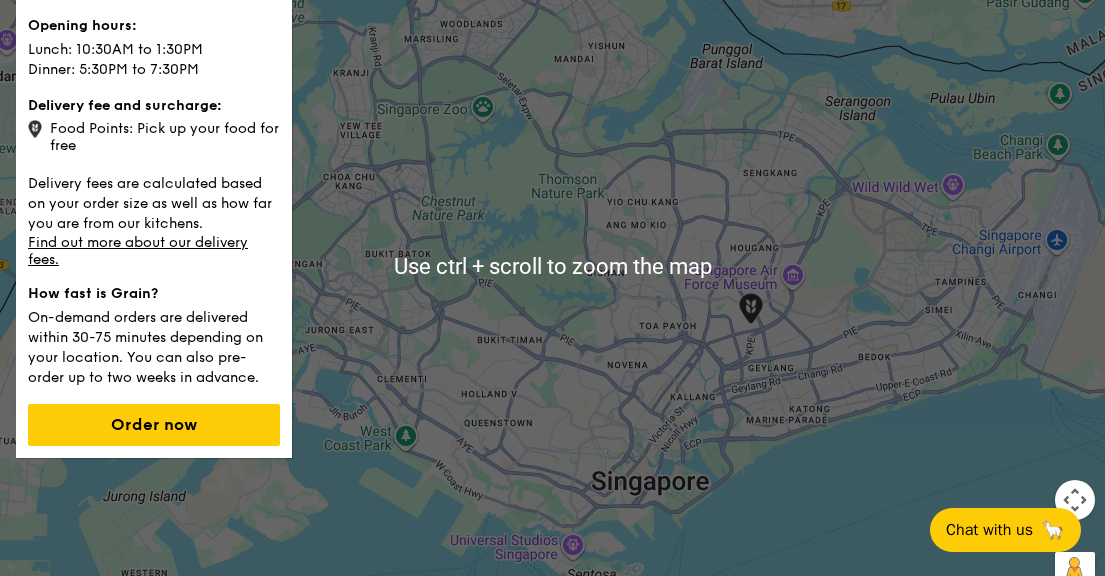 scroll, scrollTop: 200, scrollLeft: 0, axis: vertical 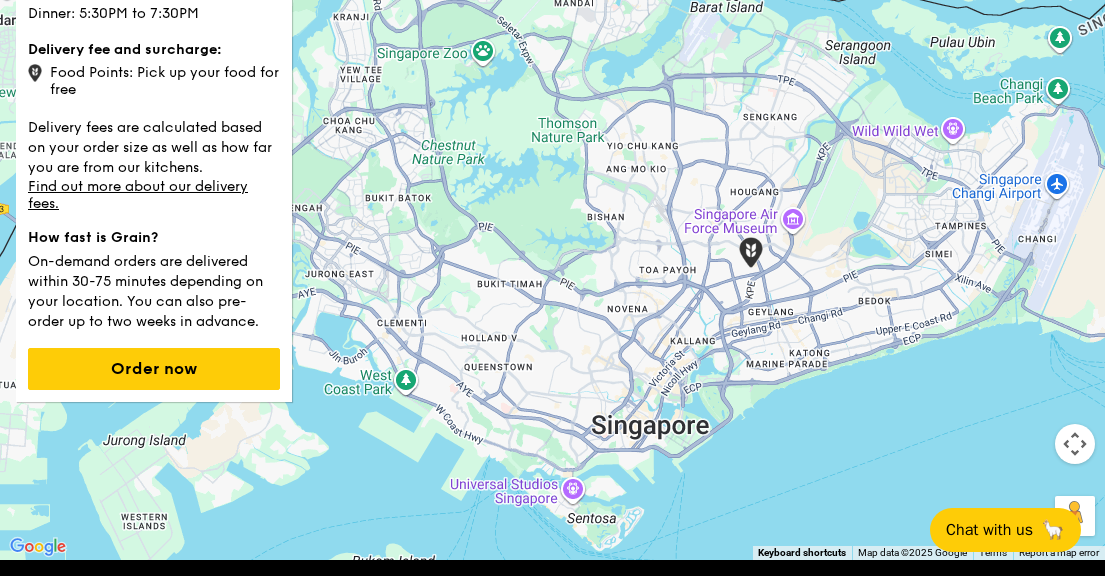 click on "To navigate, press the arrow keys." at bounding box center (552, 210) 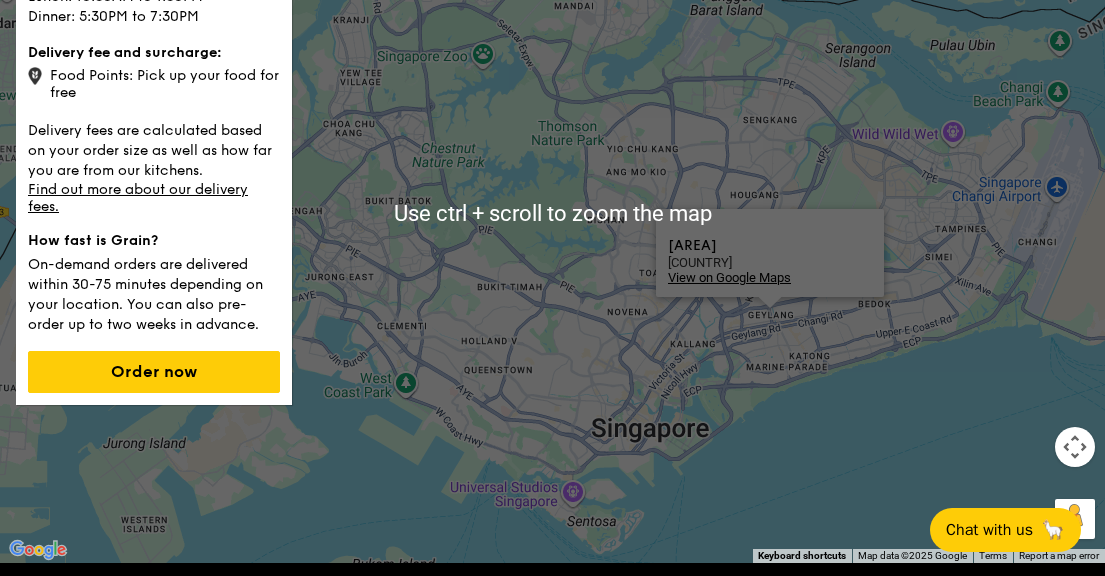 scroll, scrollTop: 400, scrollLeft: 0, axis: vertical 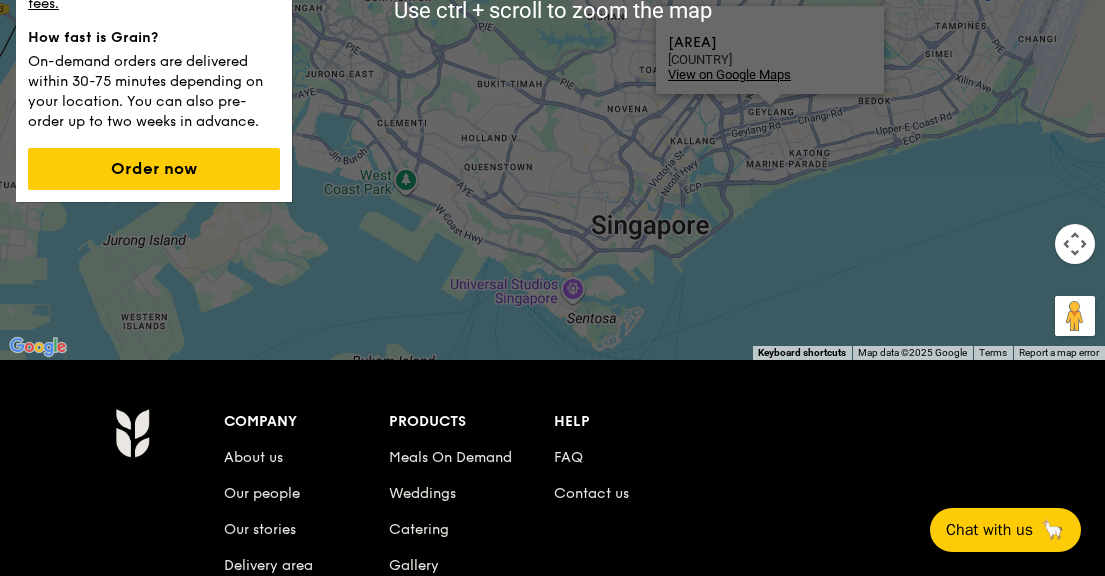 click on "To navigate, press the arrow keys.     Geylang                     Geylang                 Singapore              View on Google Maps" at bounding box center (552, 10) 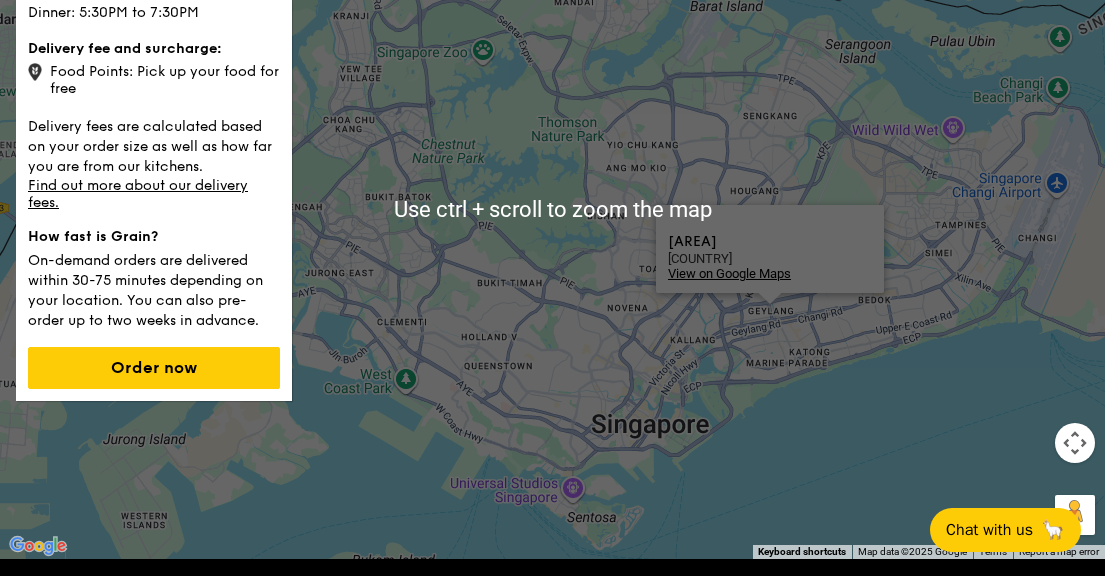 scroll, scrollTop: 200, scrollLeft: 0, axis: vertical 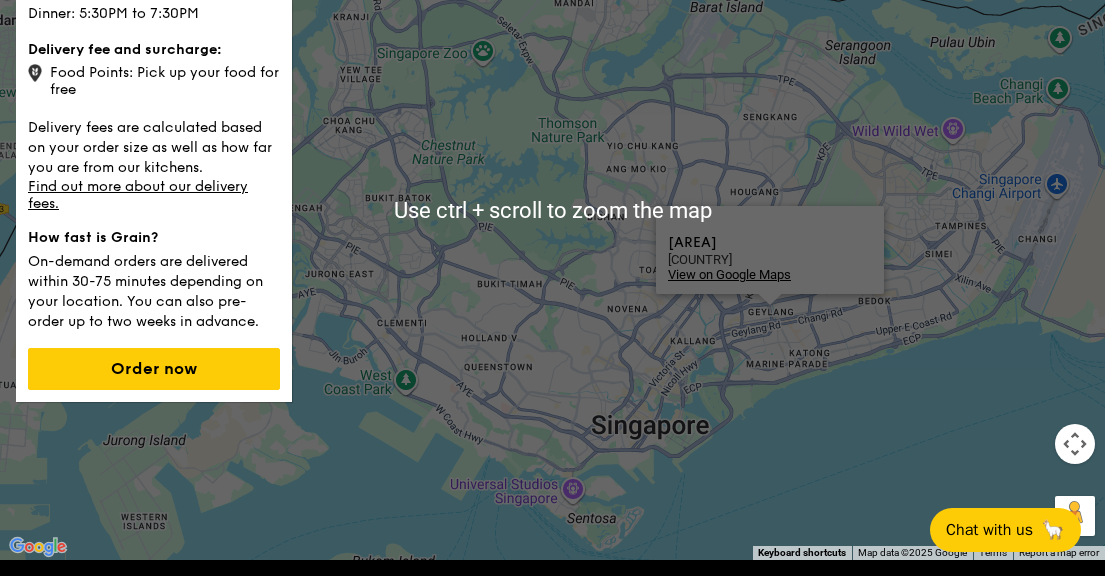 click on "To navigate, press the arrow keys.     Geylang                     Geylang                 Singapore              View on Google Maps" at bounding box center [552, 210] 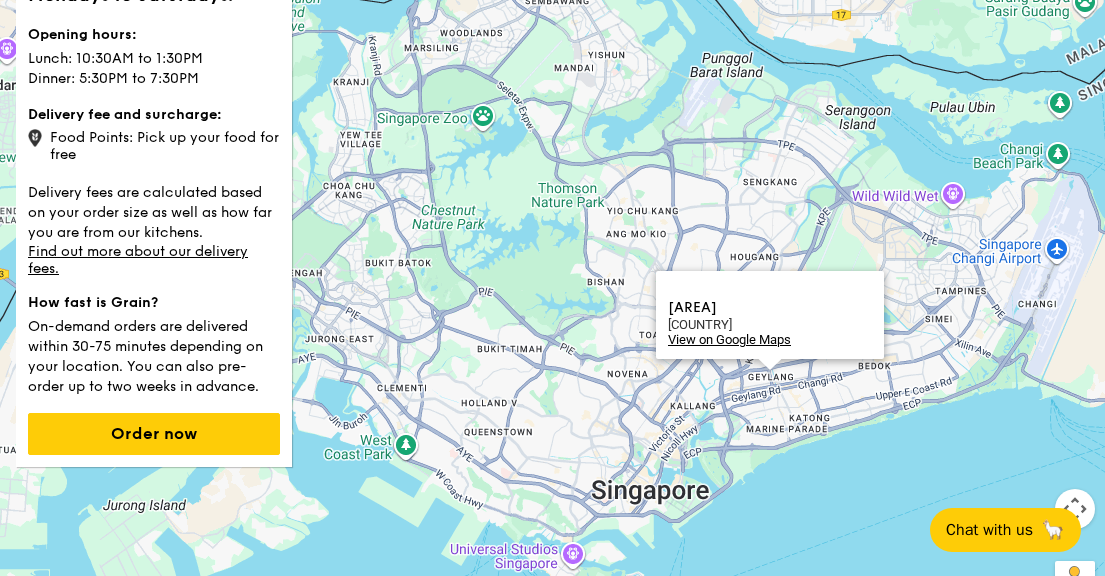 scroll, scrollTop: 400, scrollLeft: 0, axis: vertical 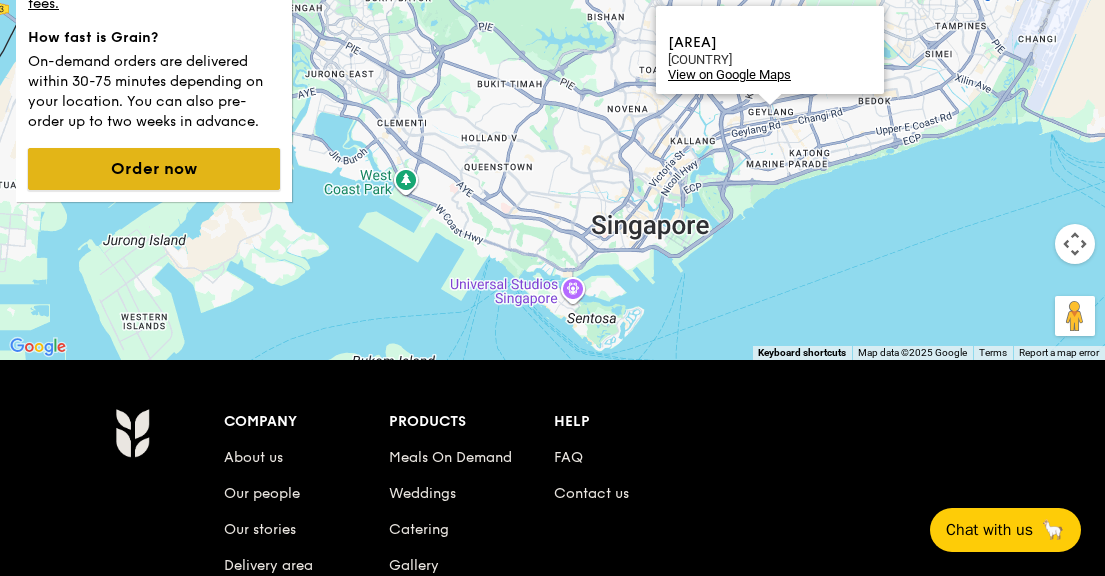 click on "Order now" at bounding box center [154, 169] 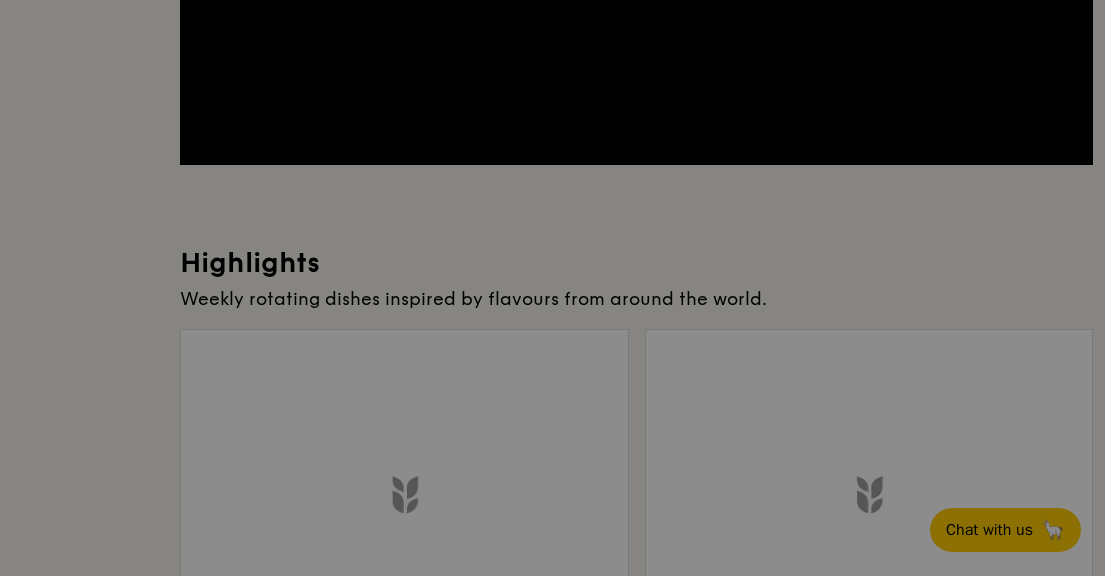 scroll, scrollTop: 0, scrollLeft: 0, axis: both 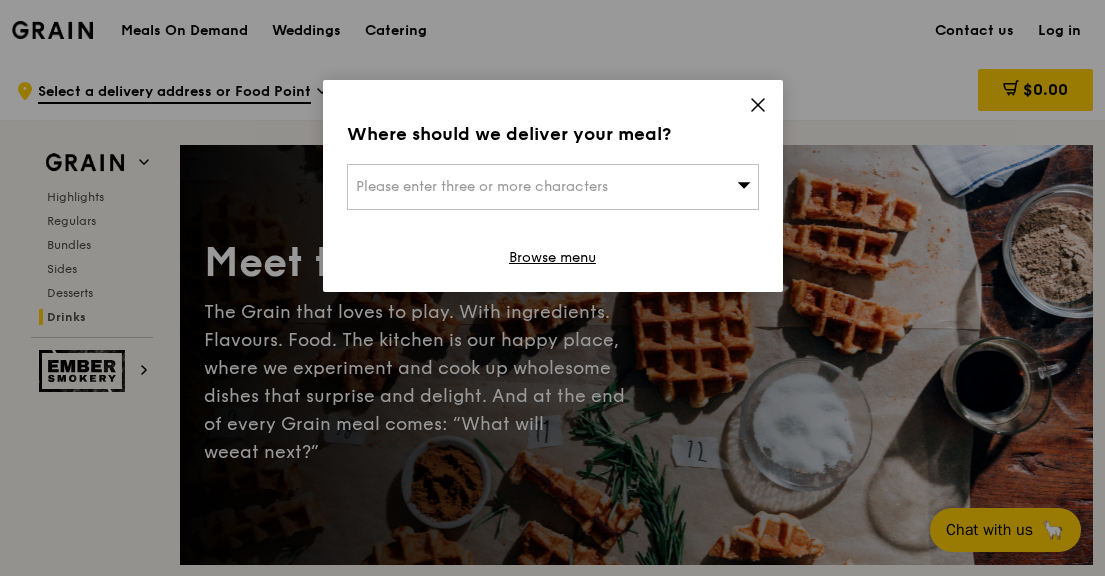 click on "Please enter three or more characters" at bounding box center (482, 186) 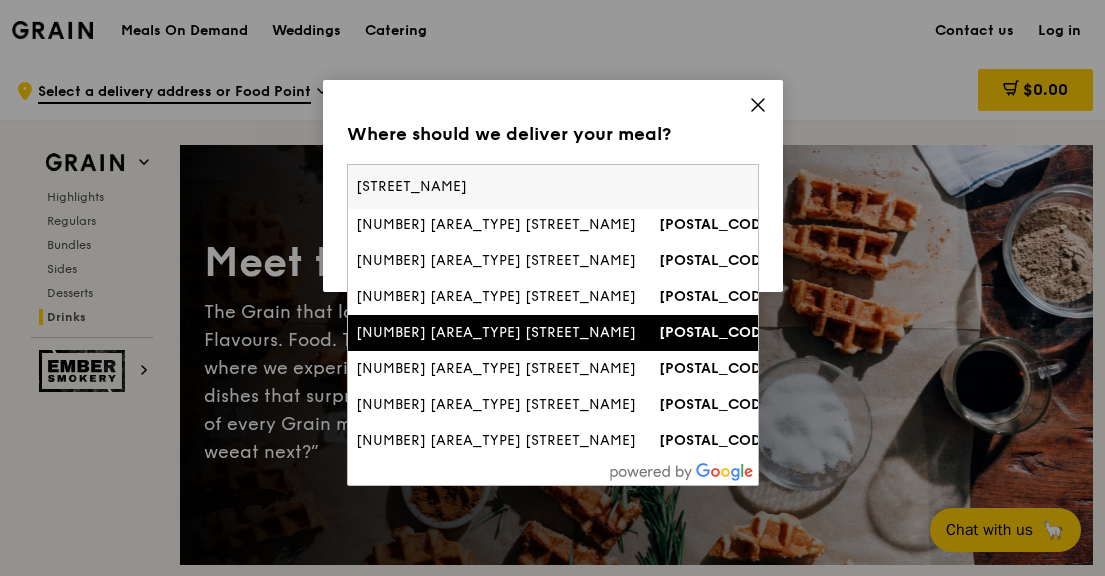 scroll, scrollTop: 515, scrollLeft: 0, axis: vertical 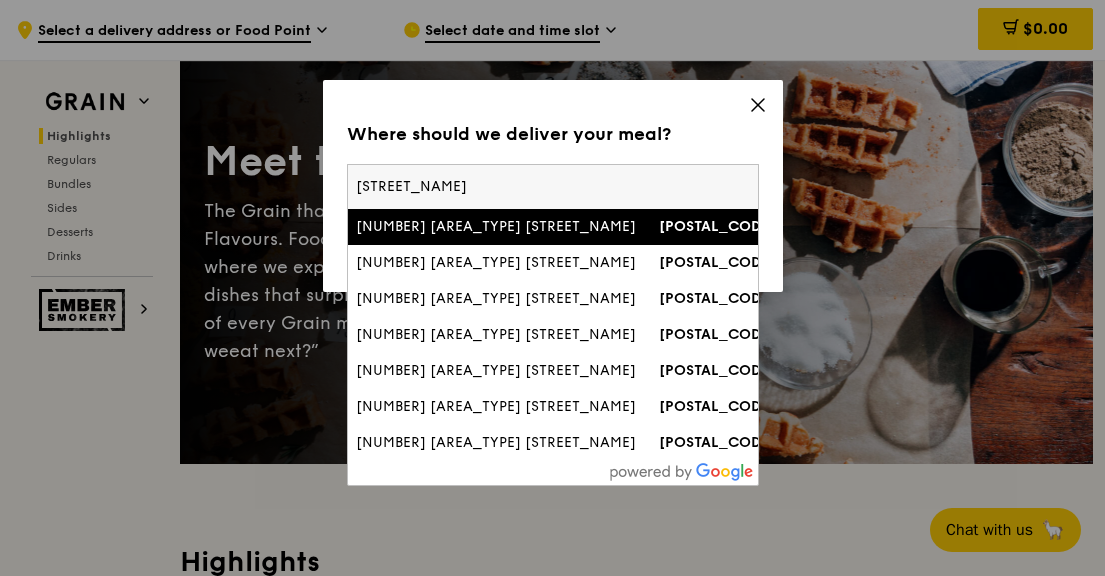 type on "[STREET_NAME]" 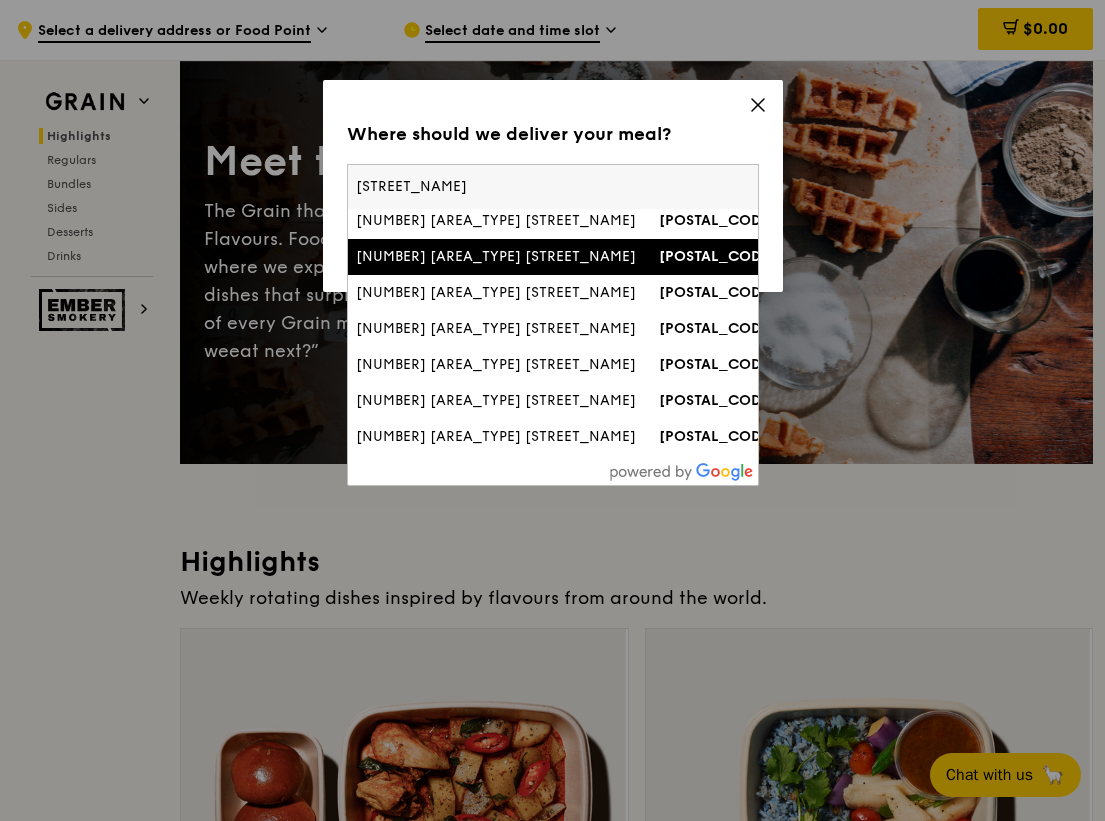 scroll, scrollTop: 300, scrollLeft: 0, axis: vertical 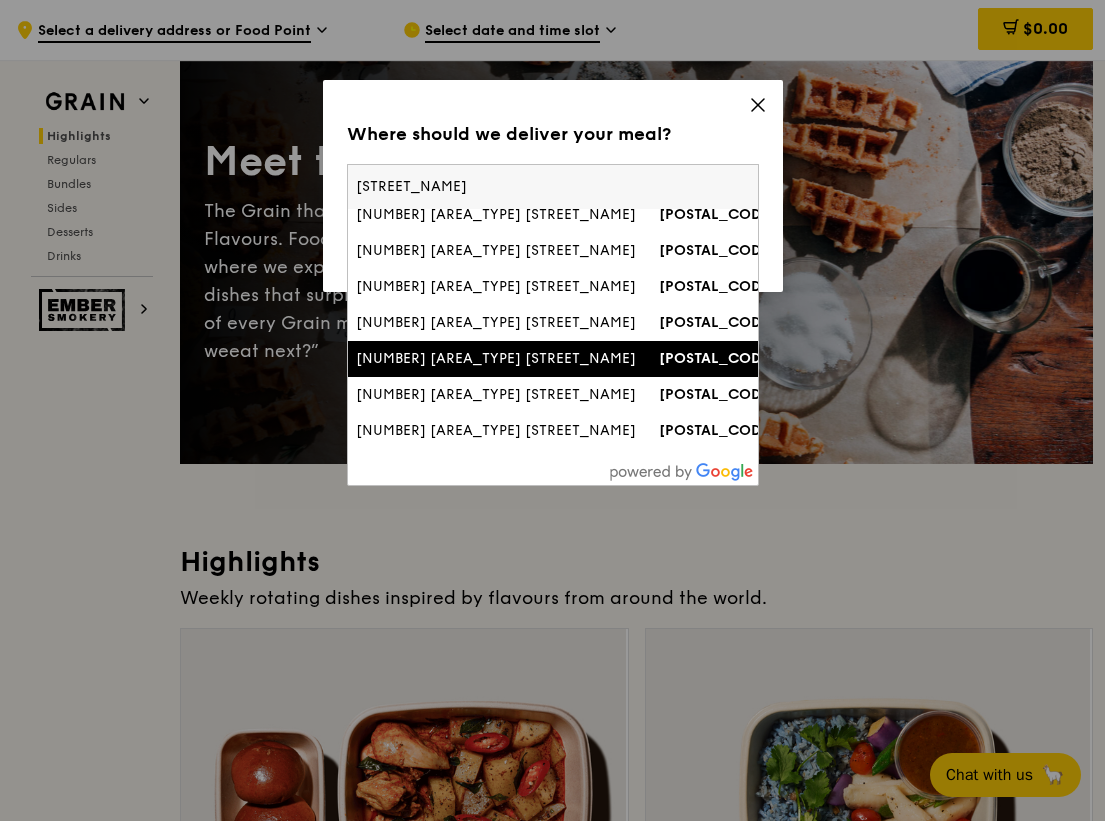 click on "[NUMBER] [STREET_NAME] [NUMBER]" at bounding box center [504, 359] 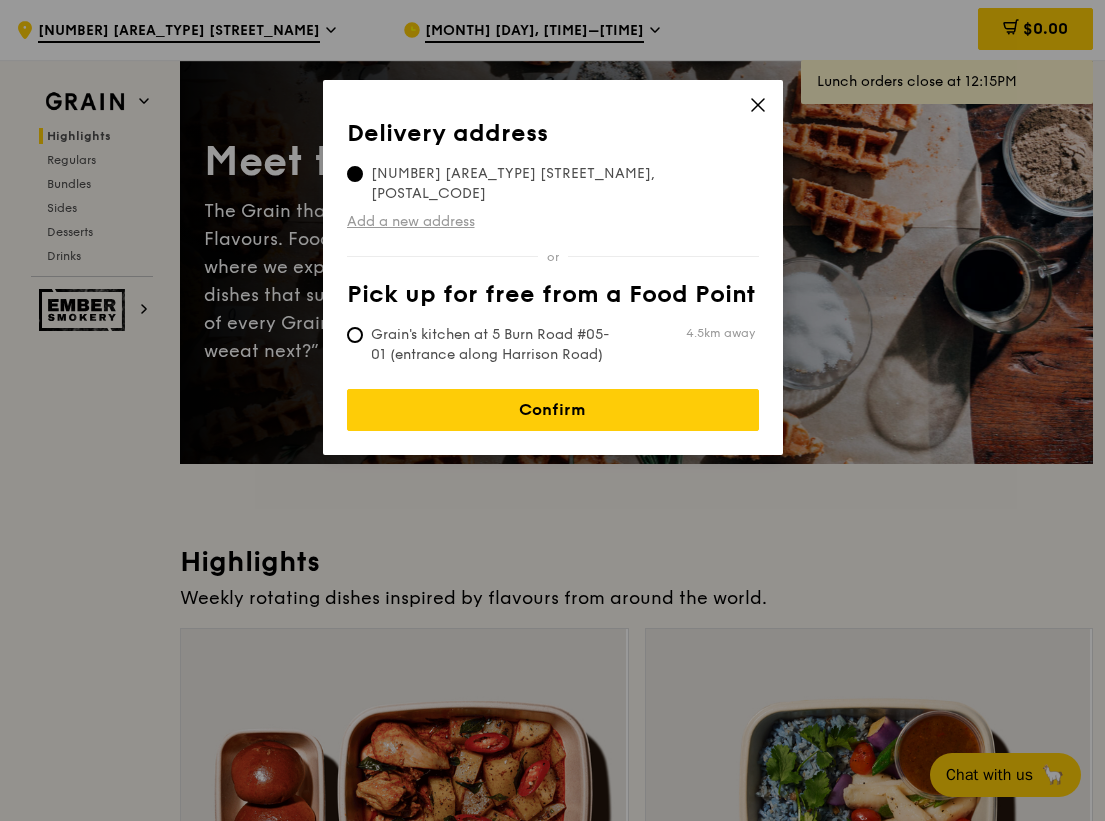 click on "Add a new address" at bounding box center [553, 222] 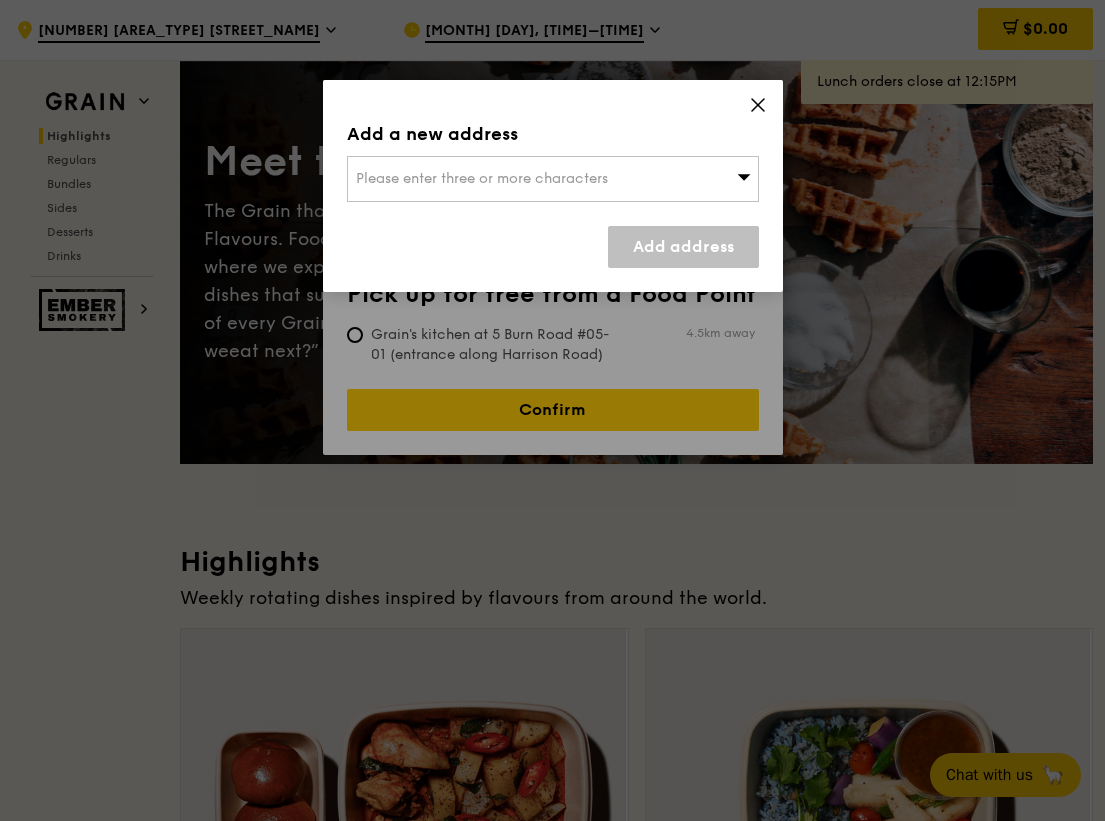 click 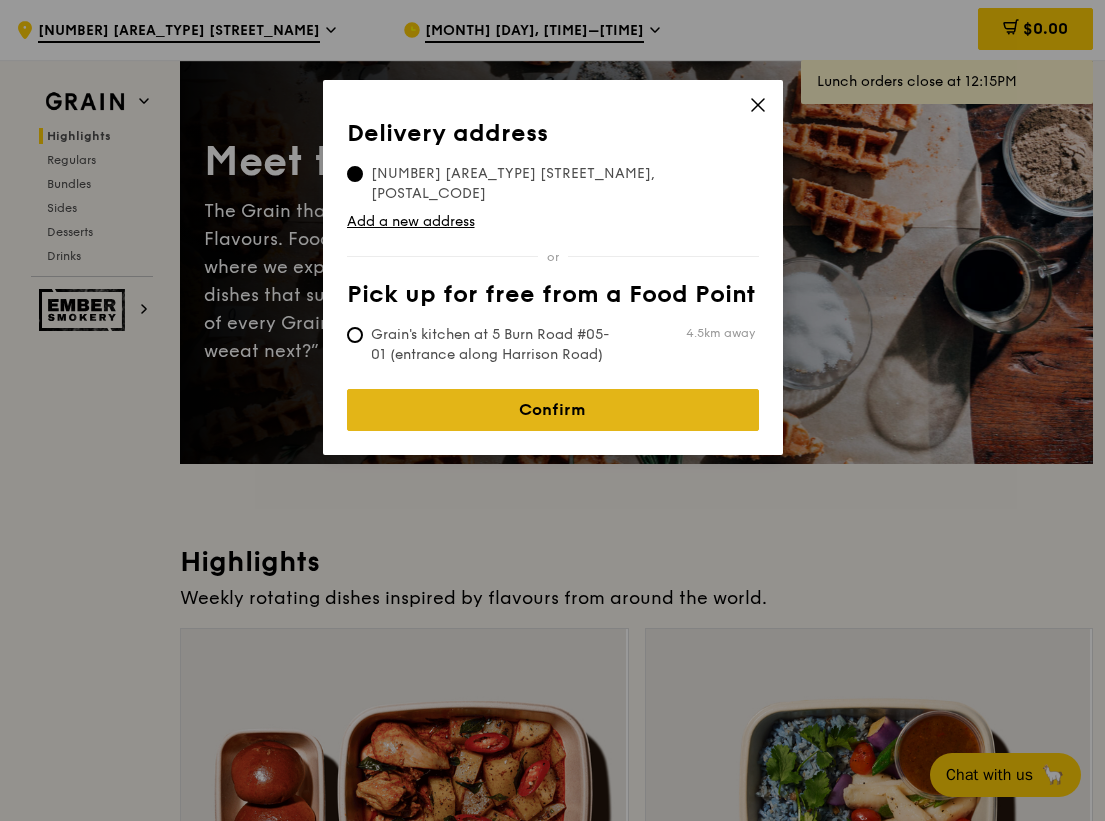 click on "Confirm" at bounding box center [553, 410] 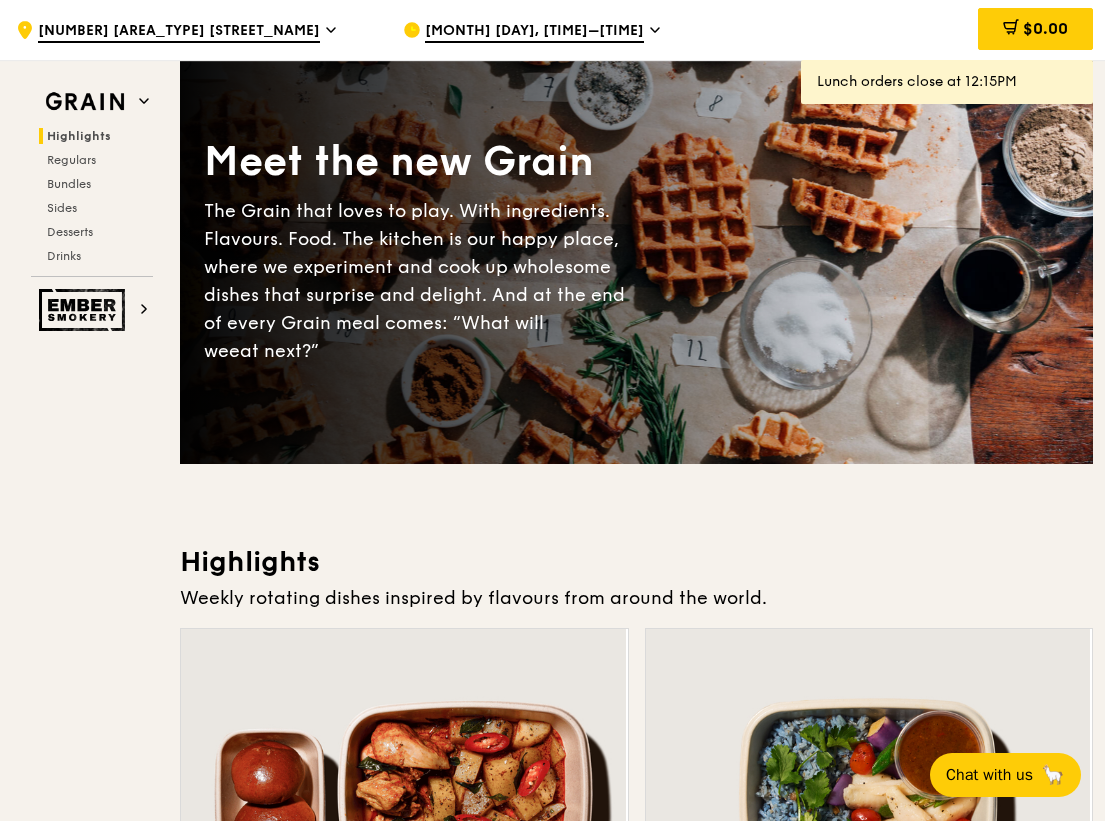 click 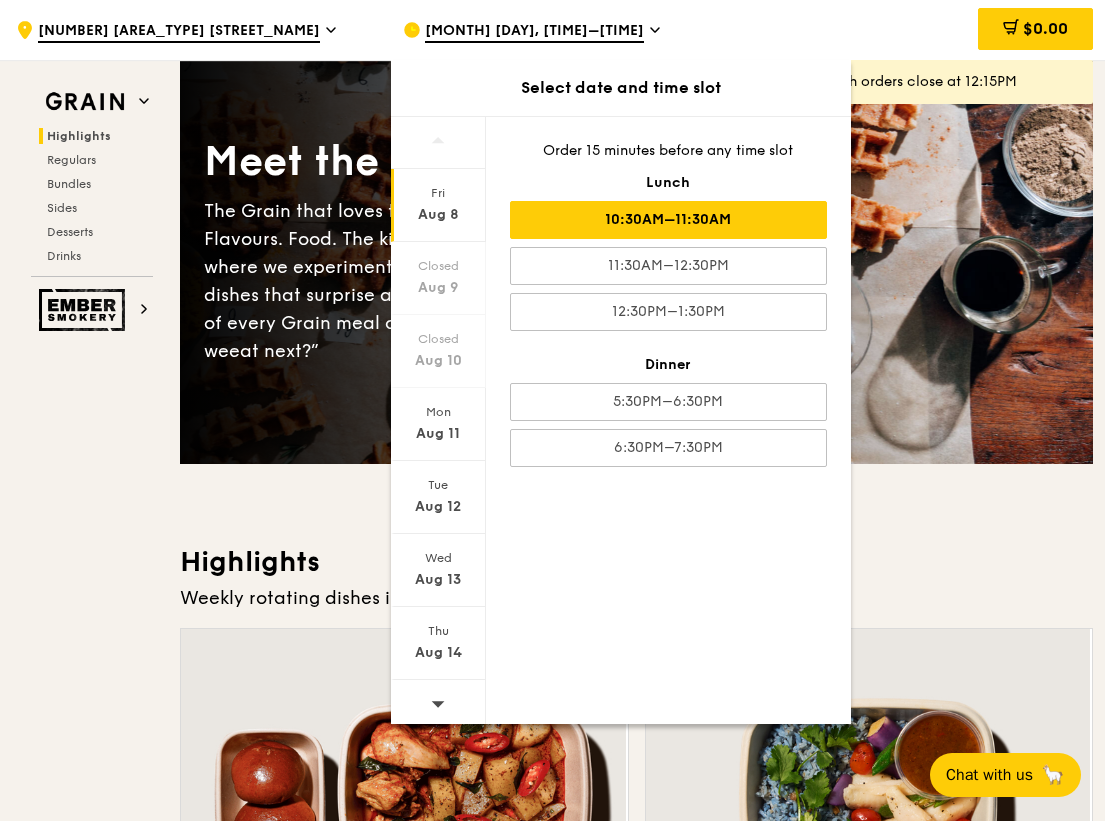 click on "10:30AM–11:30AM" at bounding box center [668, 220] 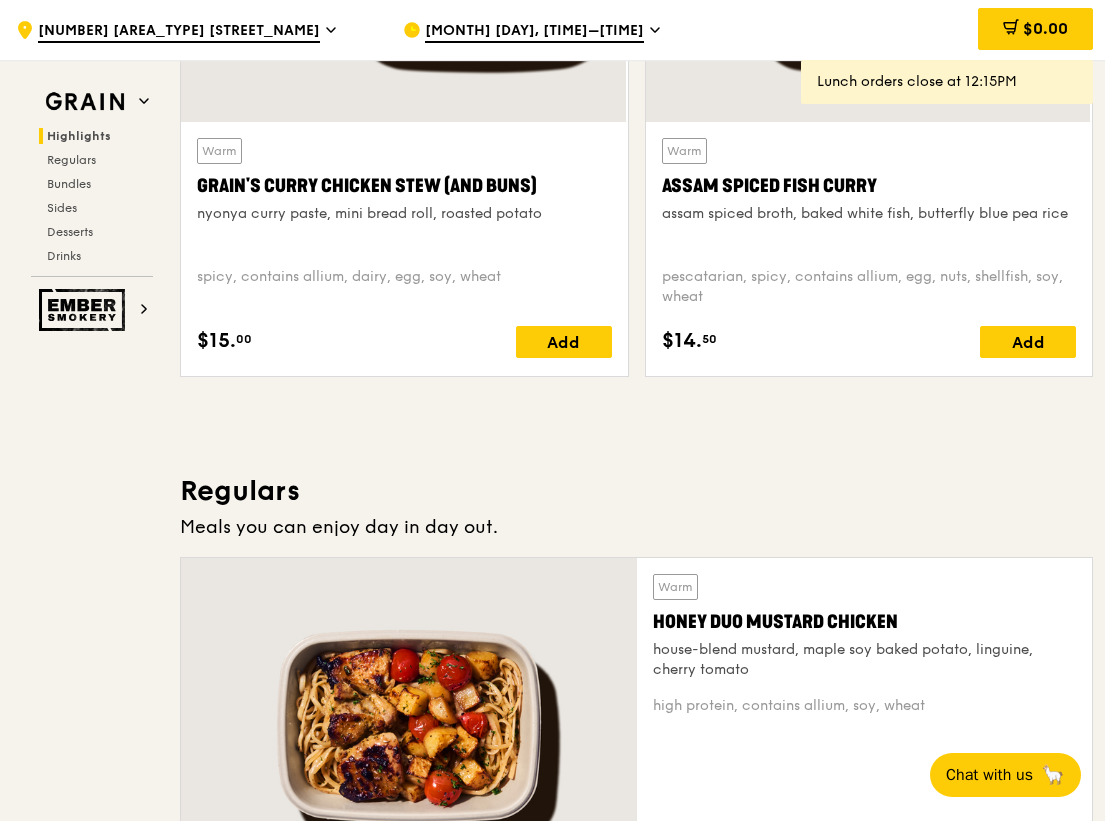 scroll, scrollTop: 1000, scrollLeft: 0, axis: vertical 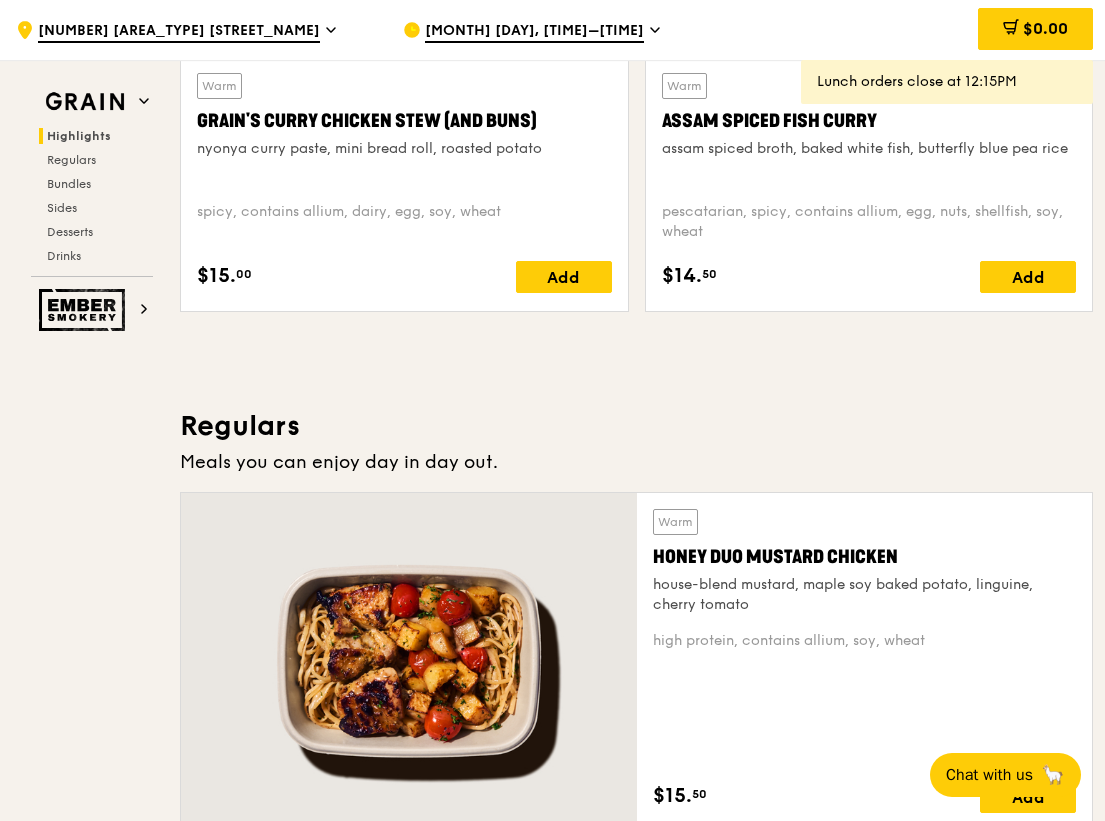 click 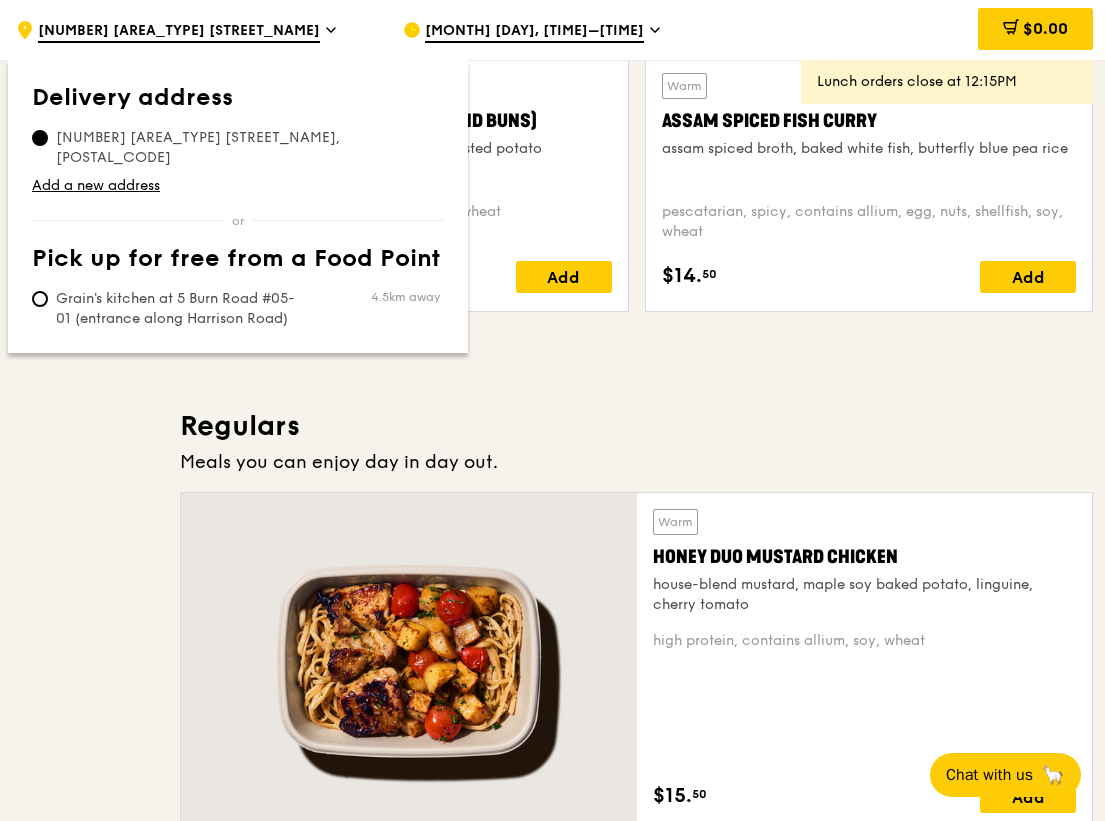 click 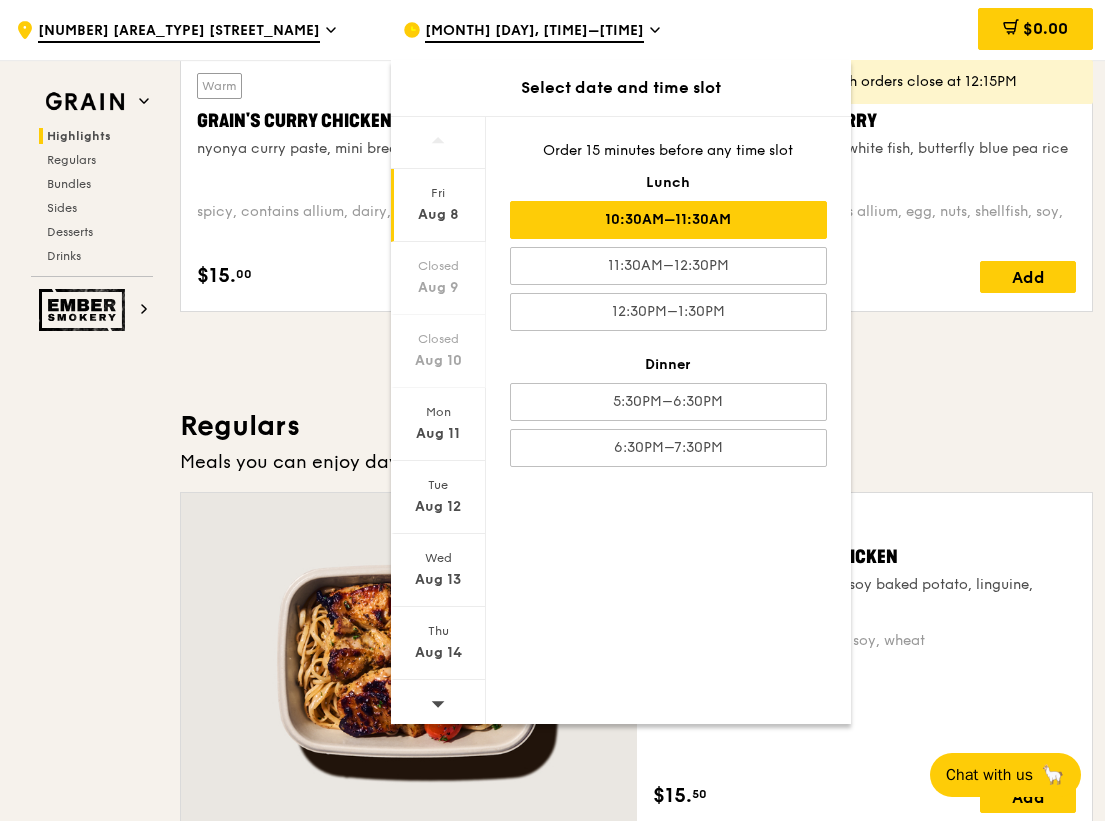 click on "10:30AM–11:30AM" at bounding box center (668, 220) 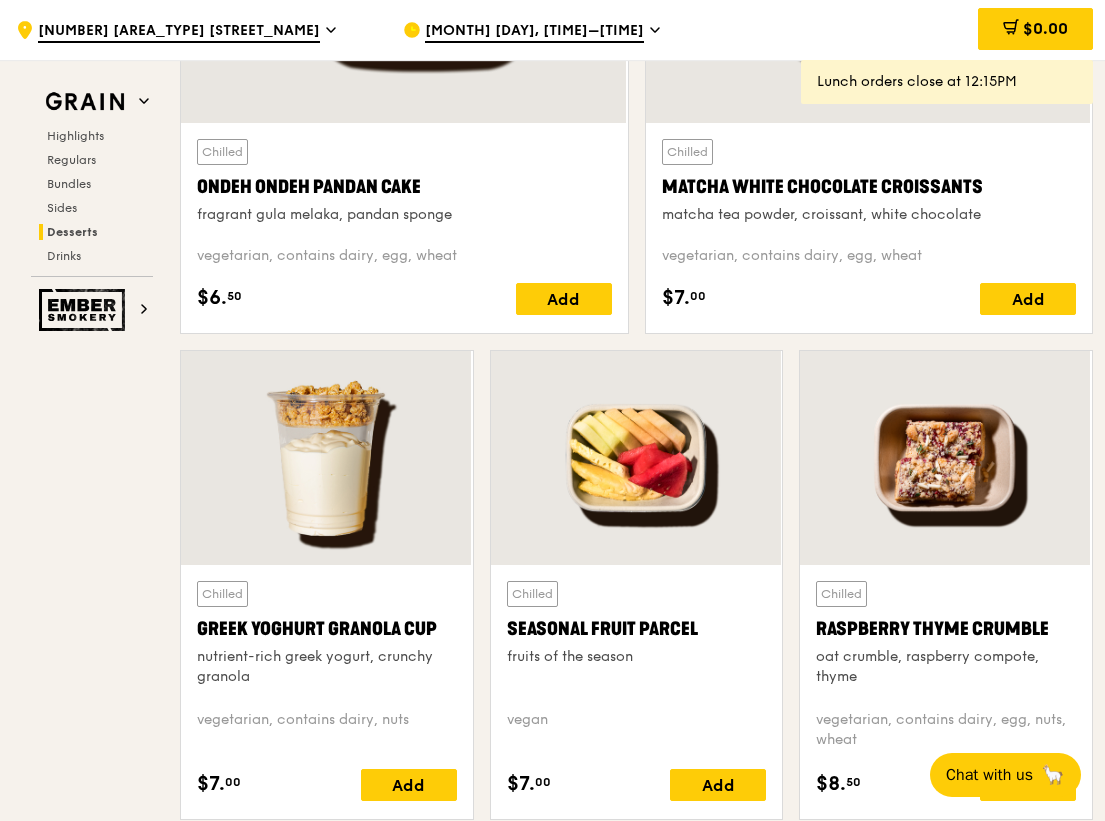 scroll, scrollTop: 6041, scrollLeft: 0, axis: vertical 